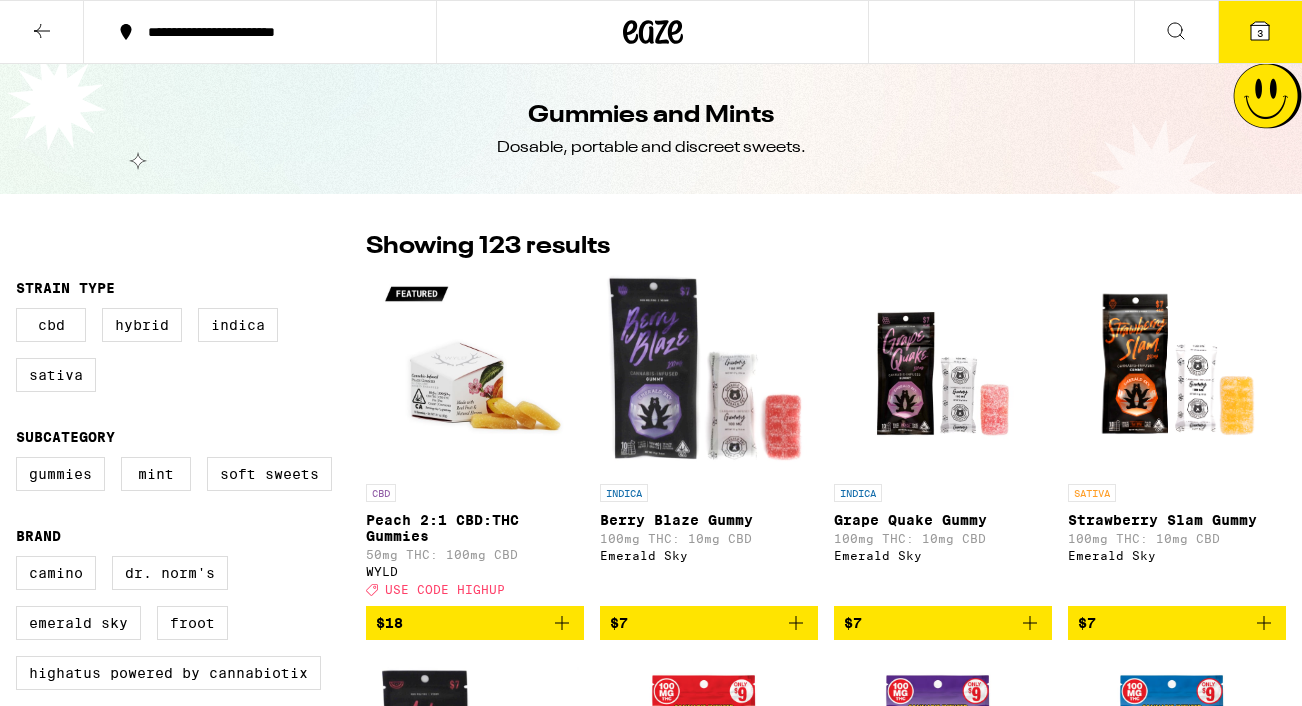 scroll, scrollTop: 0, scrollLeft: 0, axis: both 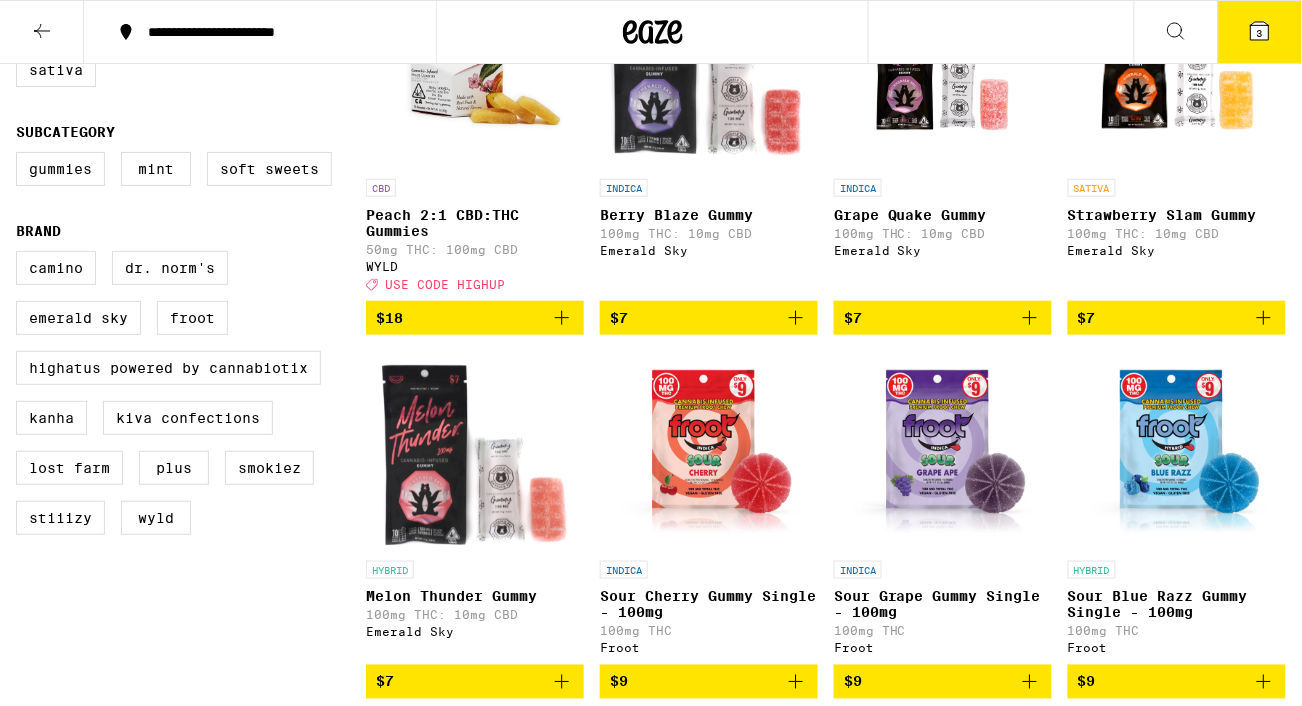 click 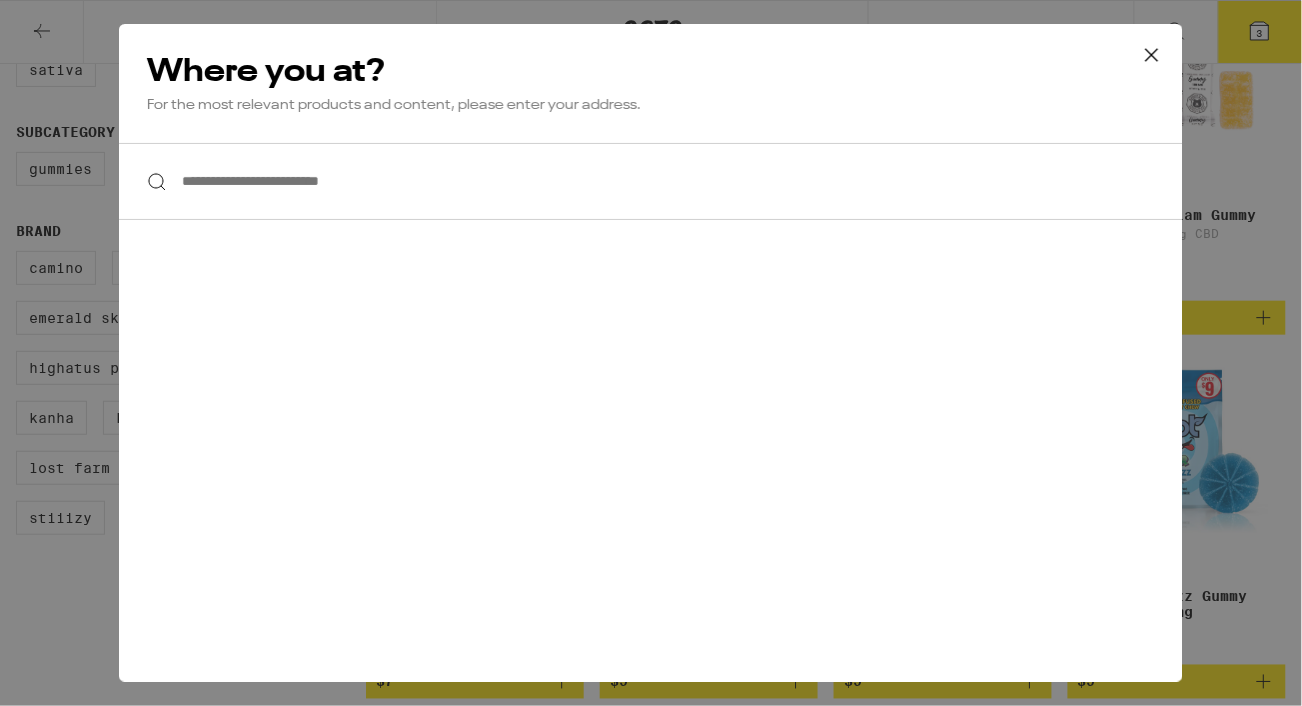 click on "**********" at bounding box center [651, 181] 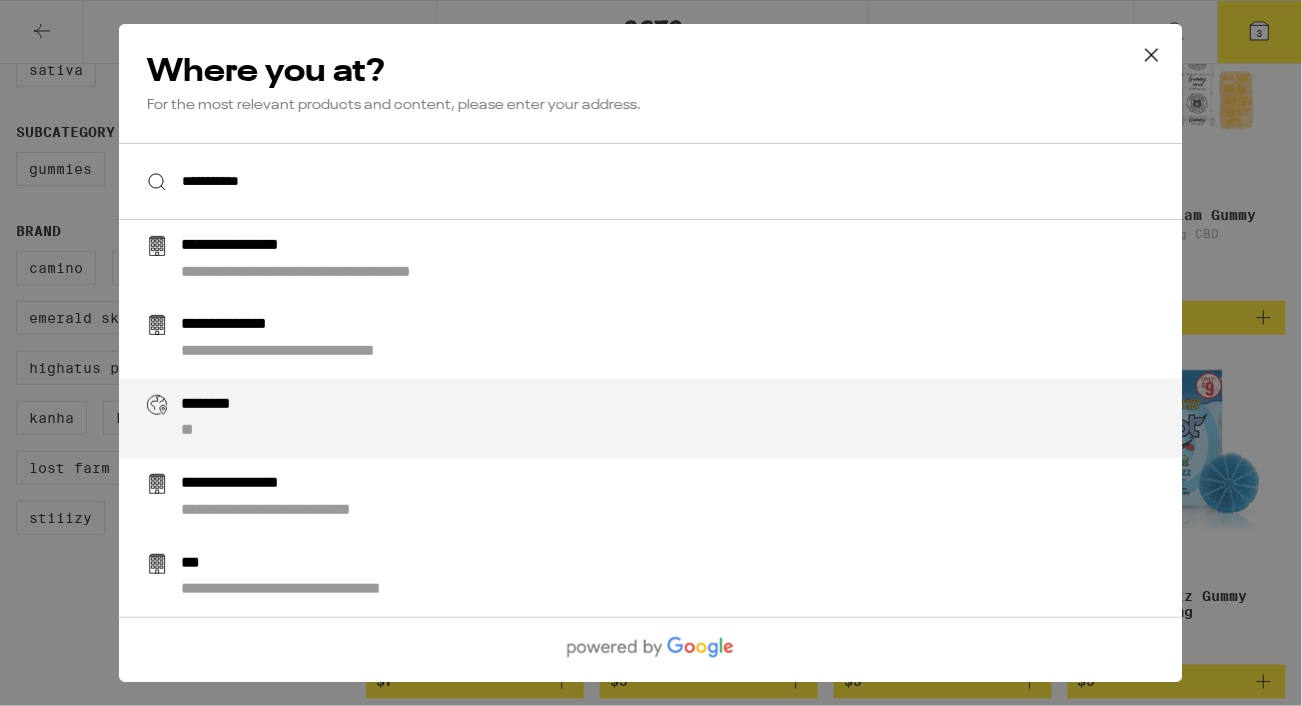 click on "******** **" at bounding box center [691, 418] 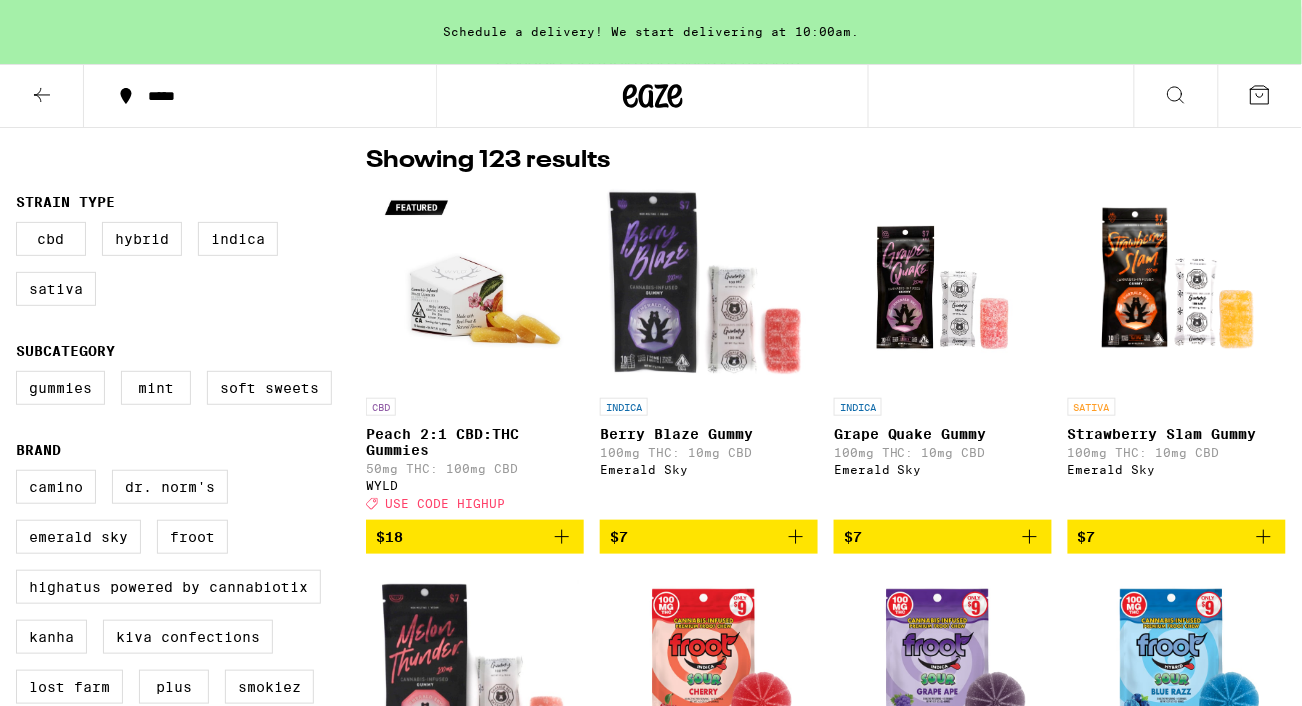 scroll, scrollTop: 0, scrollLeft: 0, axis: both 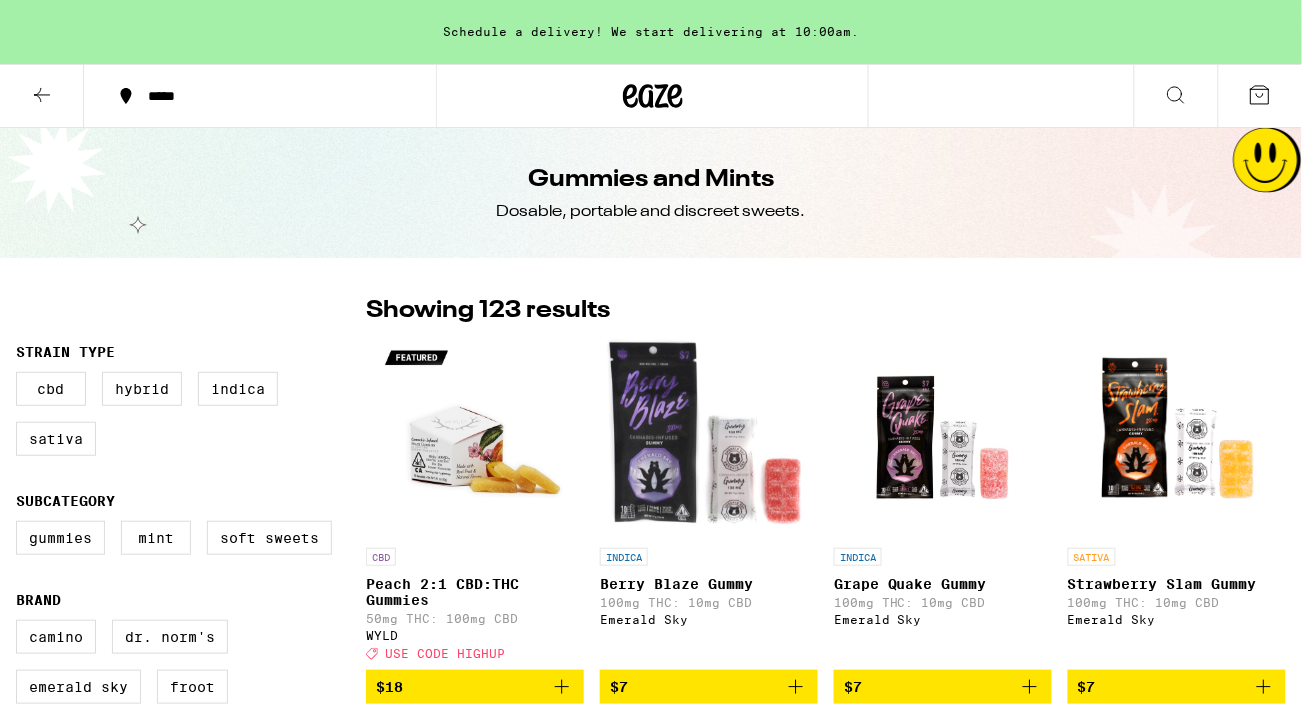click 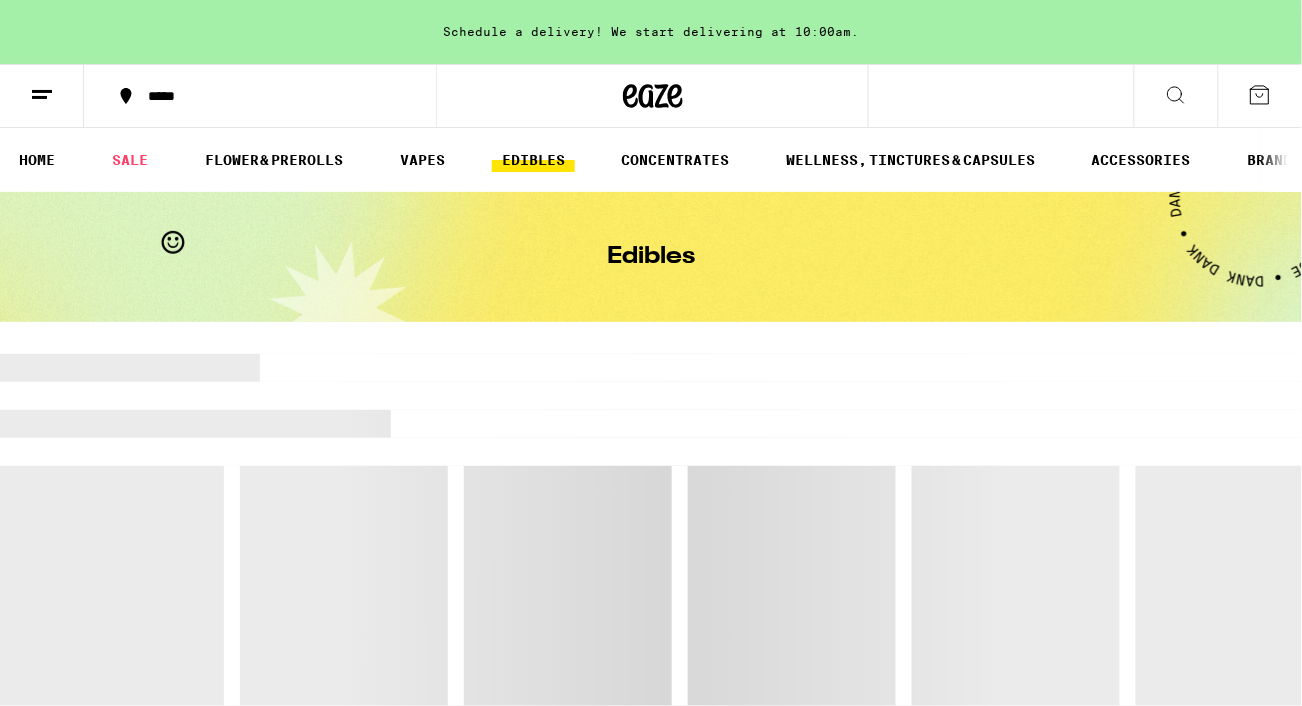 scroll, scrollTop: 0, scrollLeft: 0, axis: both 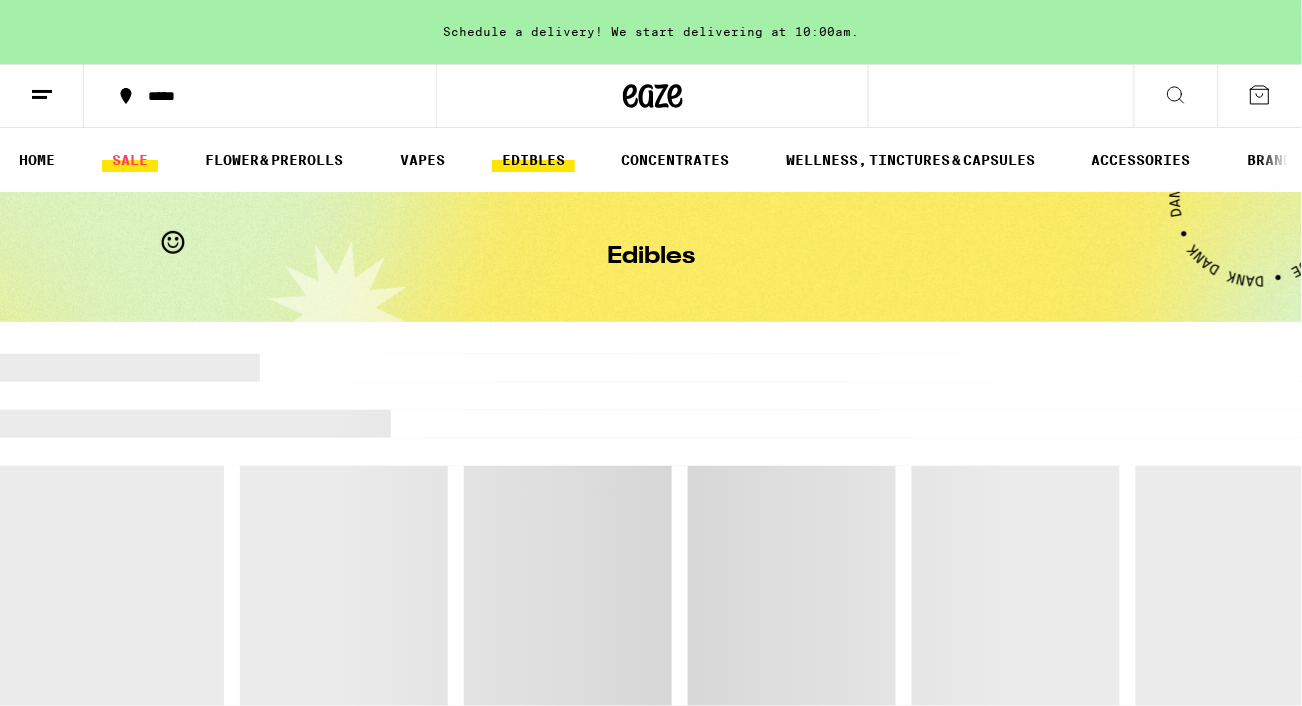 click on "SALE" at bounding box center [130, 160] 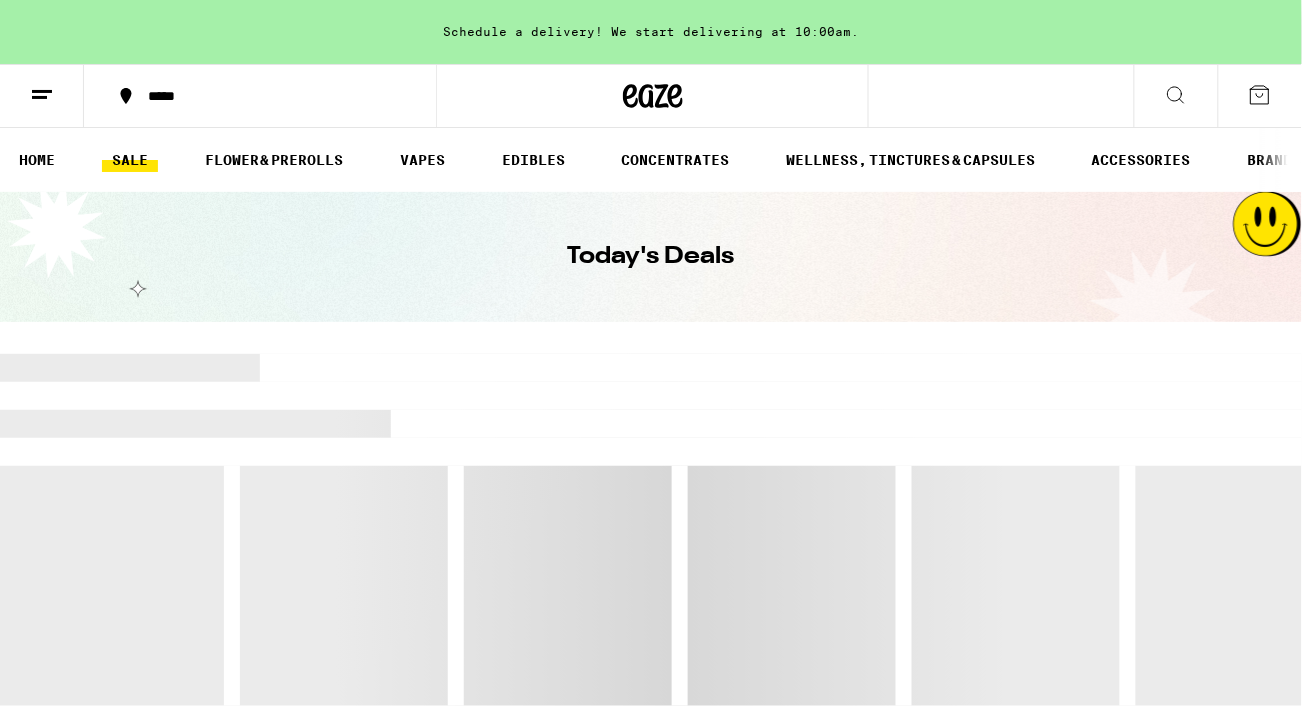 scroll, scrollTop: 0, scrollLeft: 0, axis: both 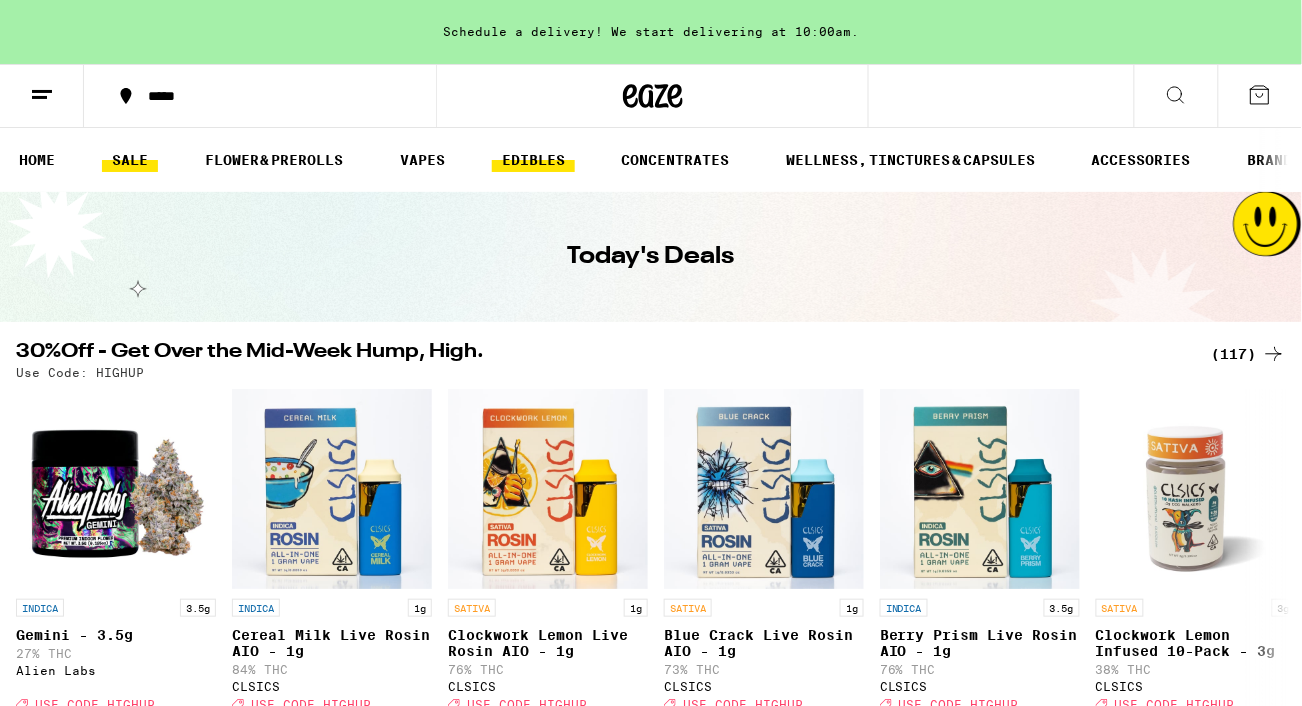 click on "EDIBLES" at bounding box center (533, 160) 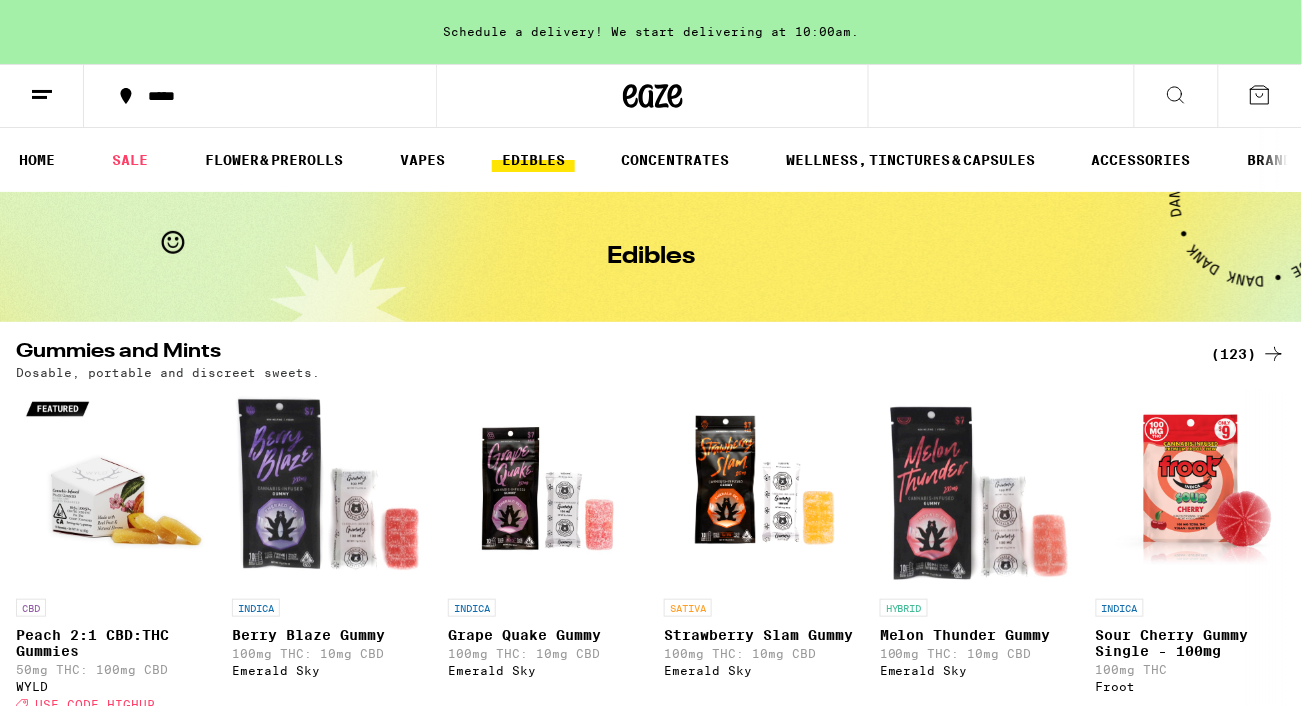 scroll, scrollTop: 0, scrollLeft: 0, axis: both 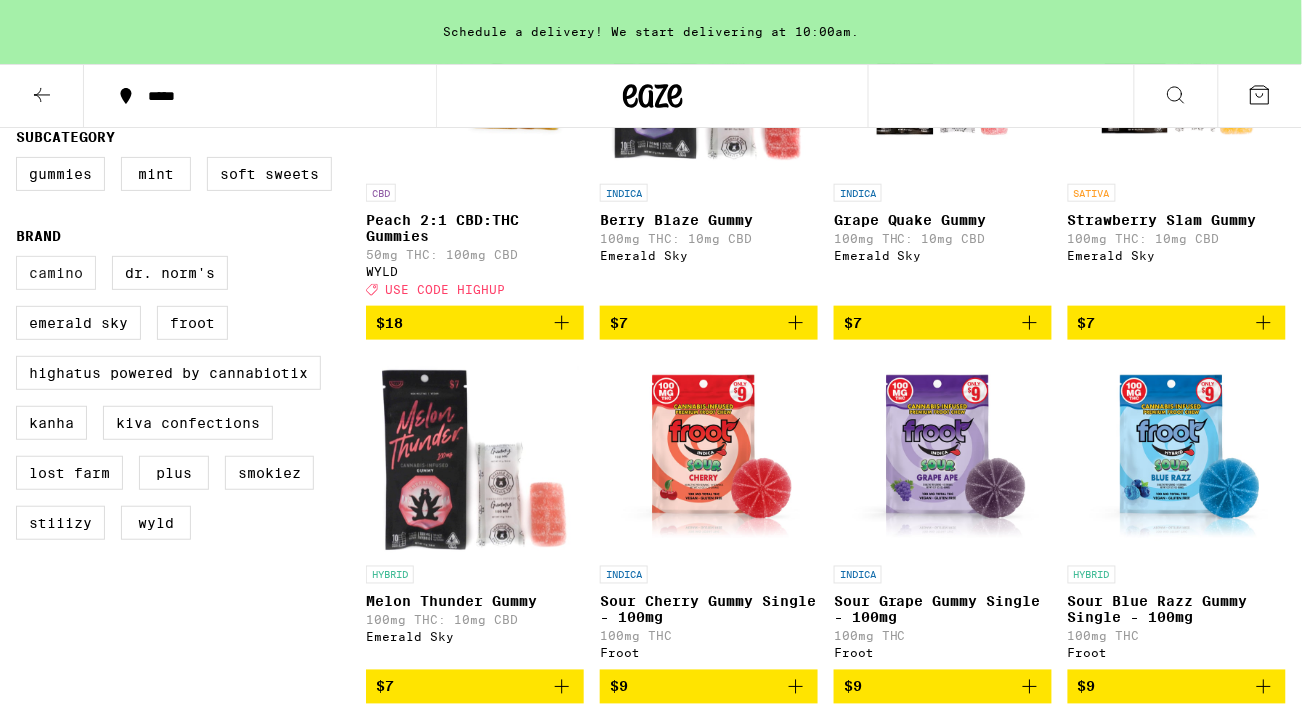 click on "Camino" at bounding box center (56, 273) 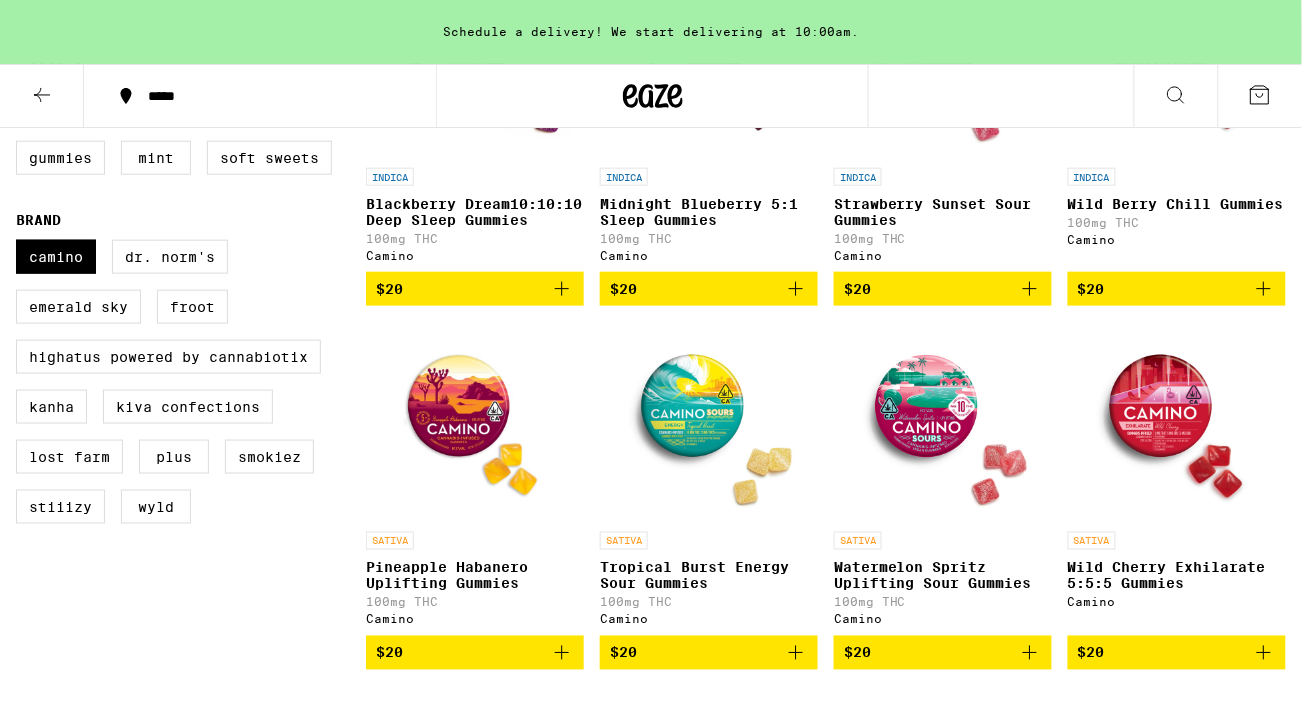 scroll, scrollTop: 433, scrollLeft: 0, axis: vertical 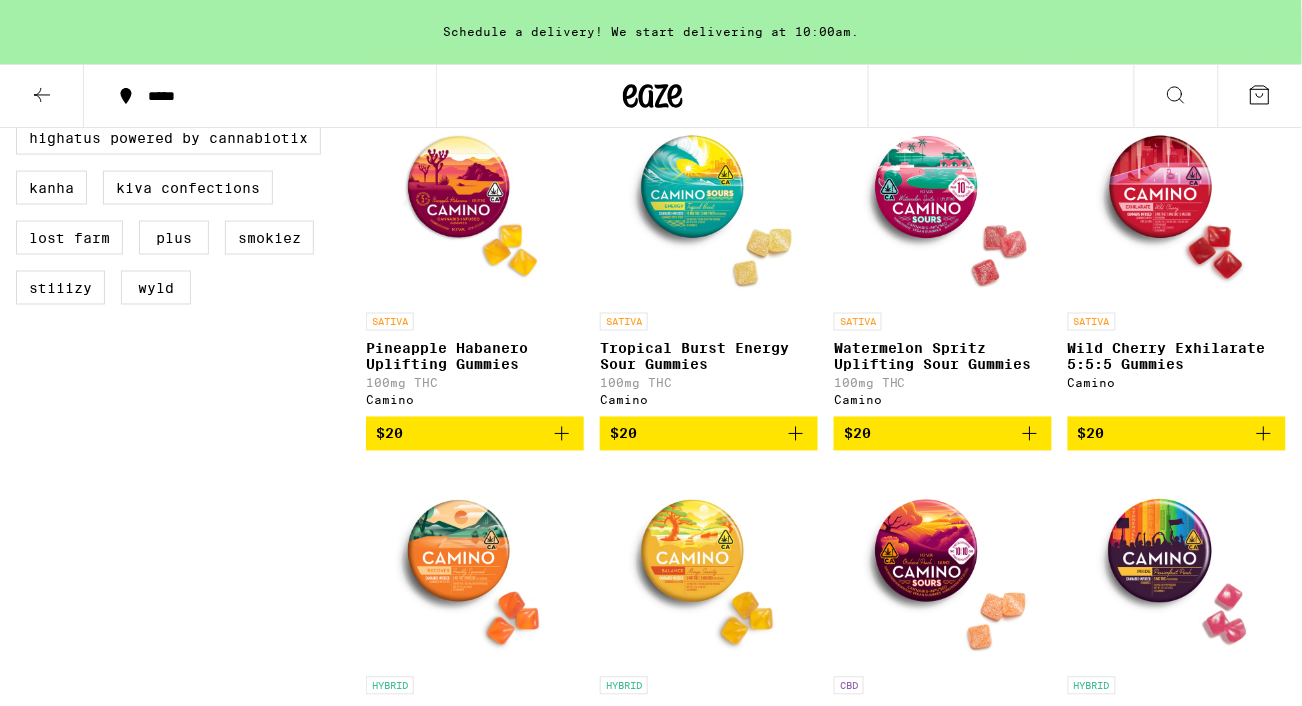 click on "$20" at bounding box center (709, 434) 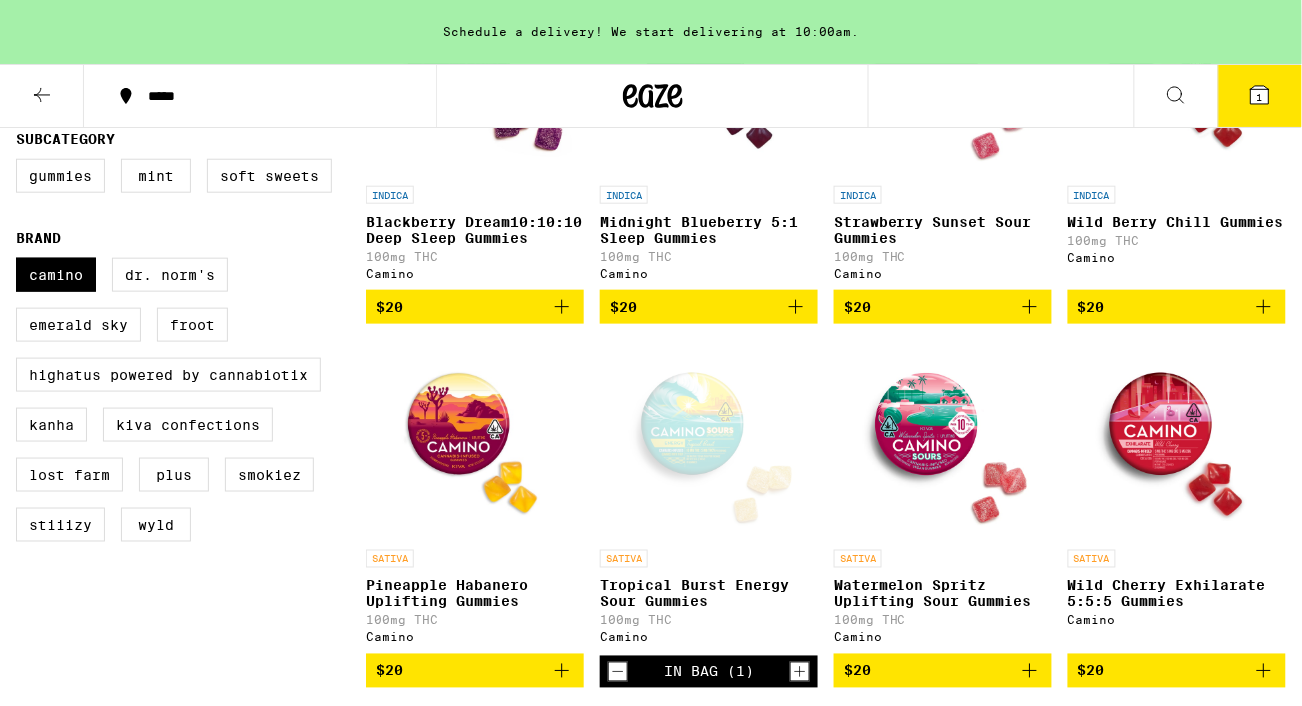 scroll, scrollTop: 361, scrollLeft: 0, axis: vertical 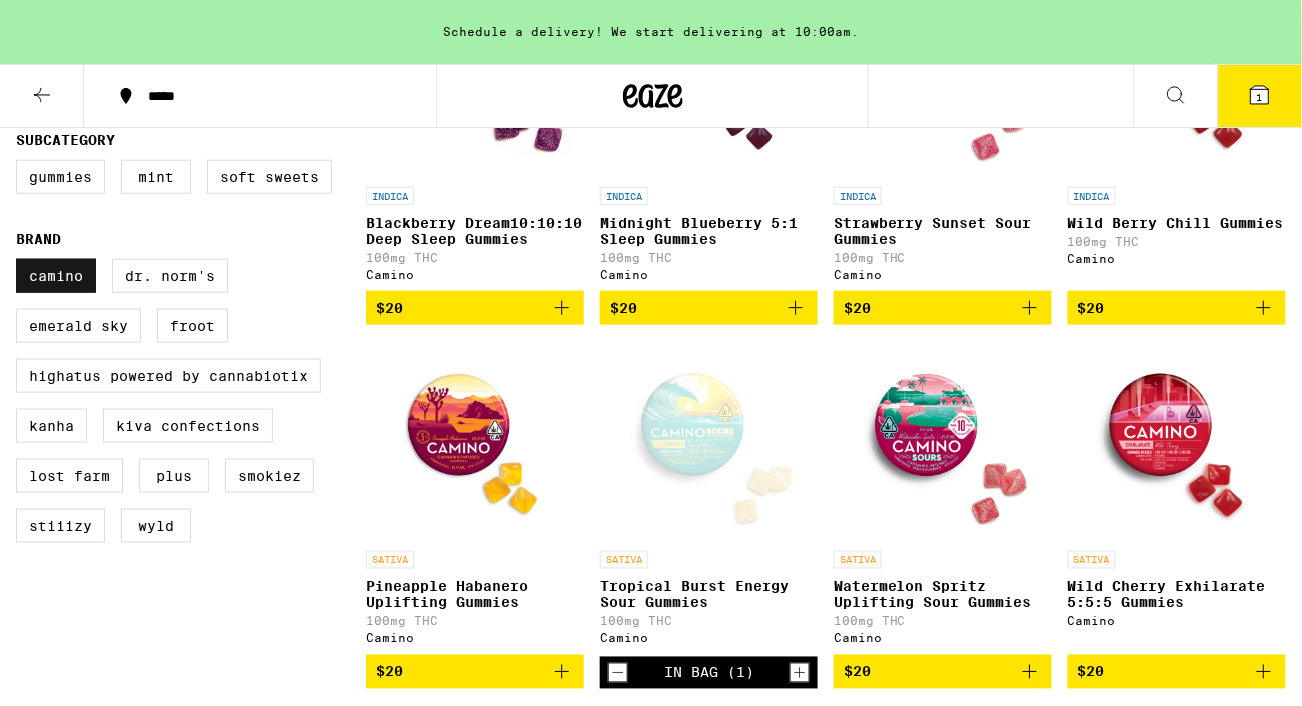 click on "Camino" at bounding box center (56, 276) 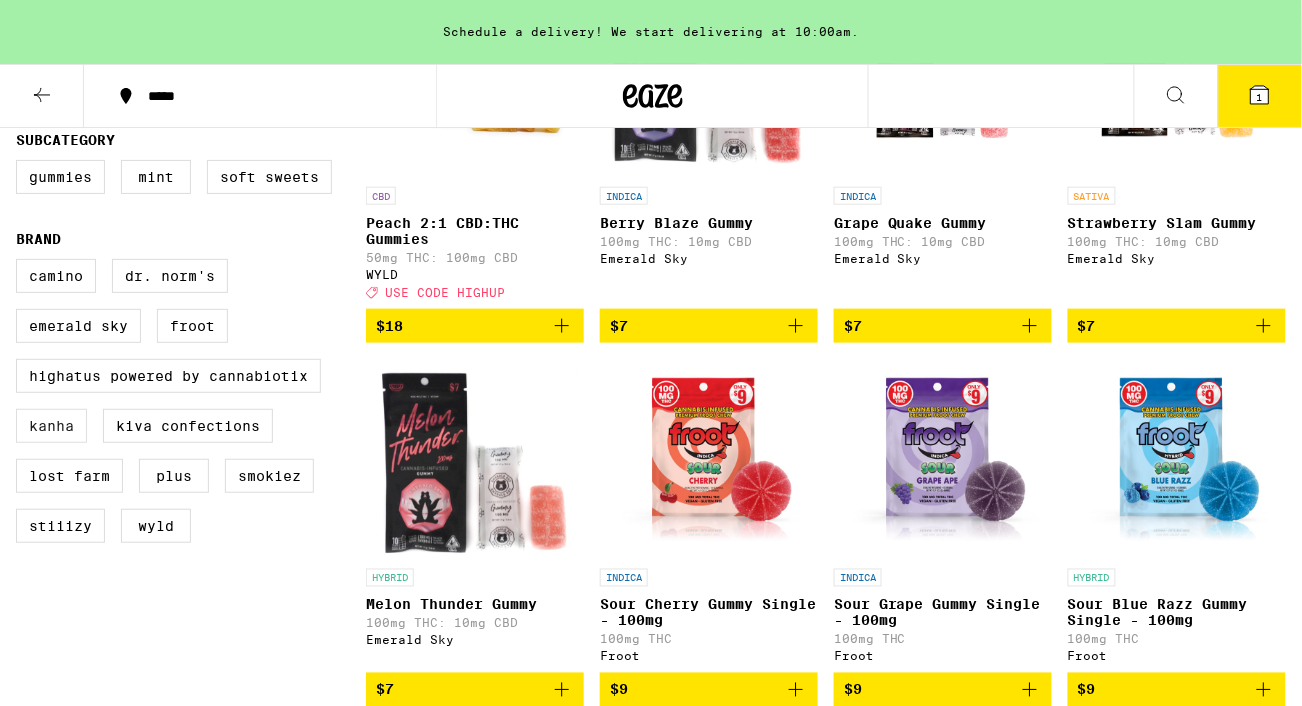 click on "Kanha" at bounding box center [51, 426] 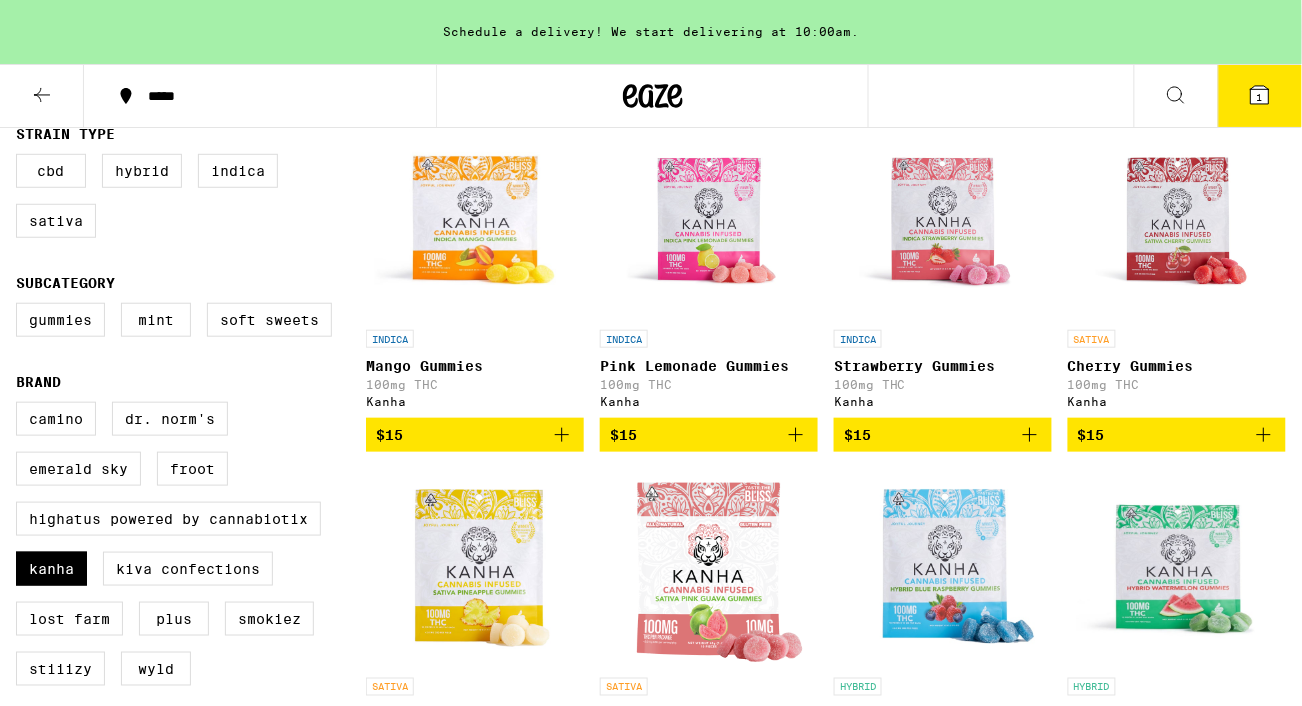 scroll, scrollTop: 205, scrollLeft: 0, axis: vertical 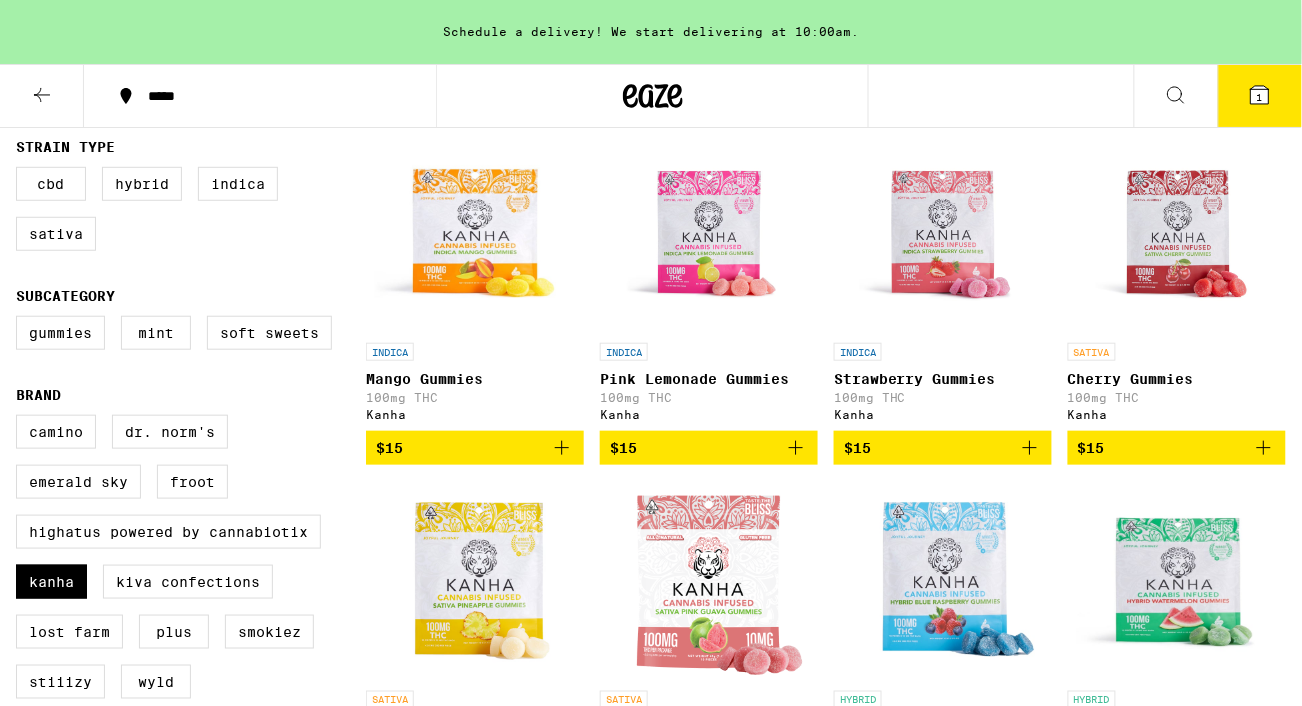 click 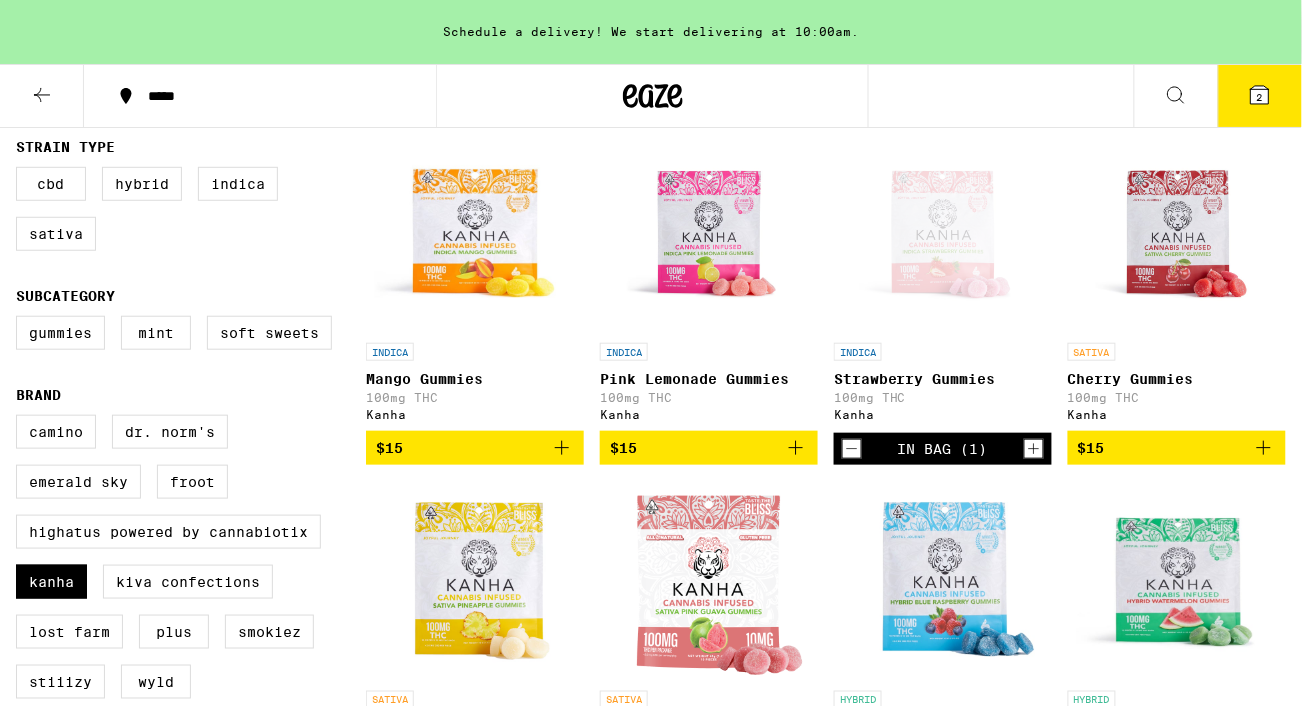 click 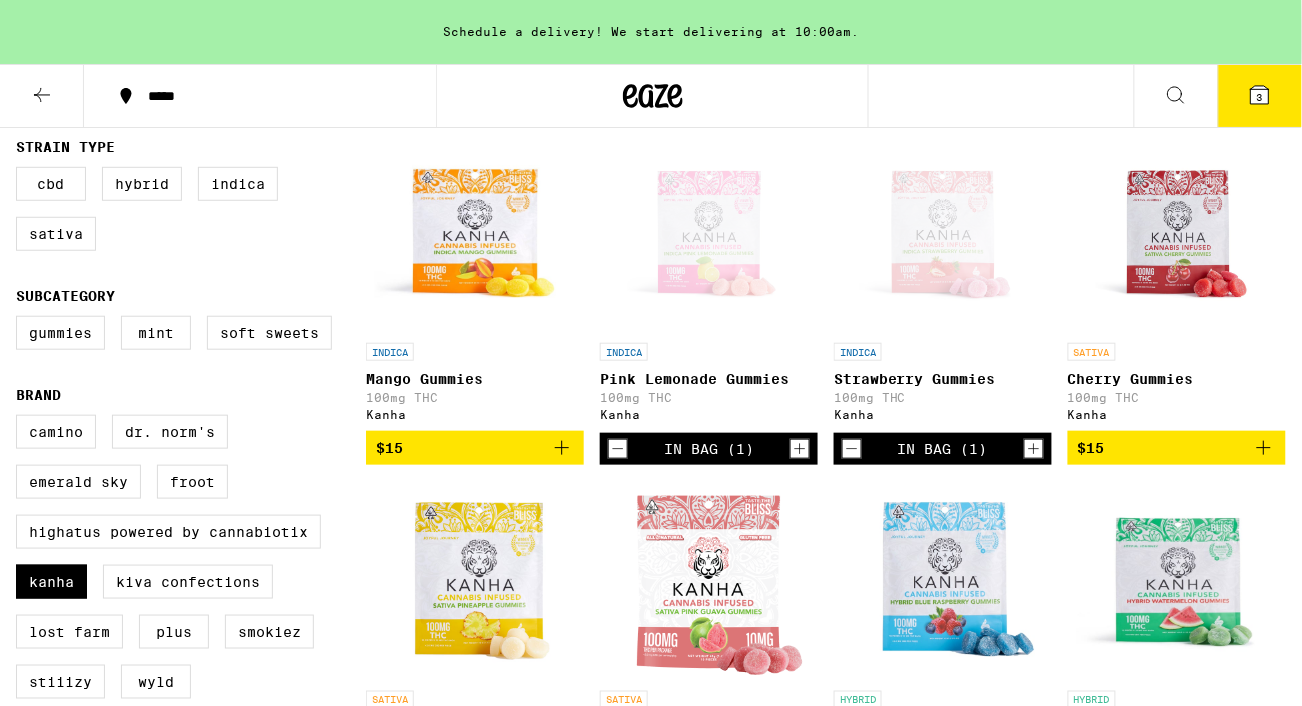 click 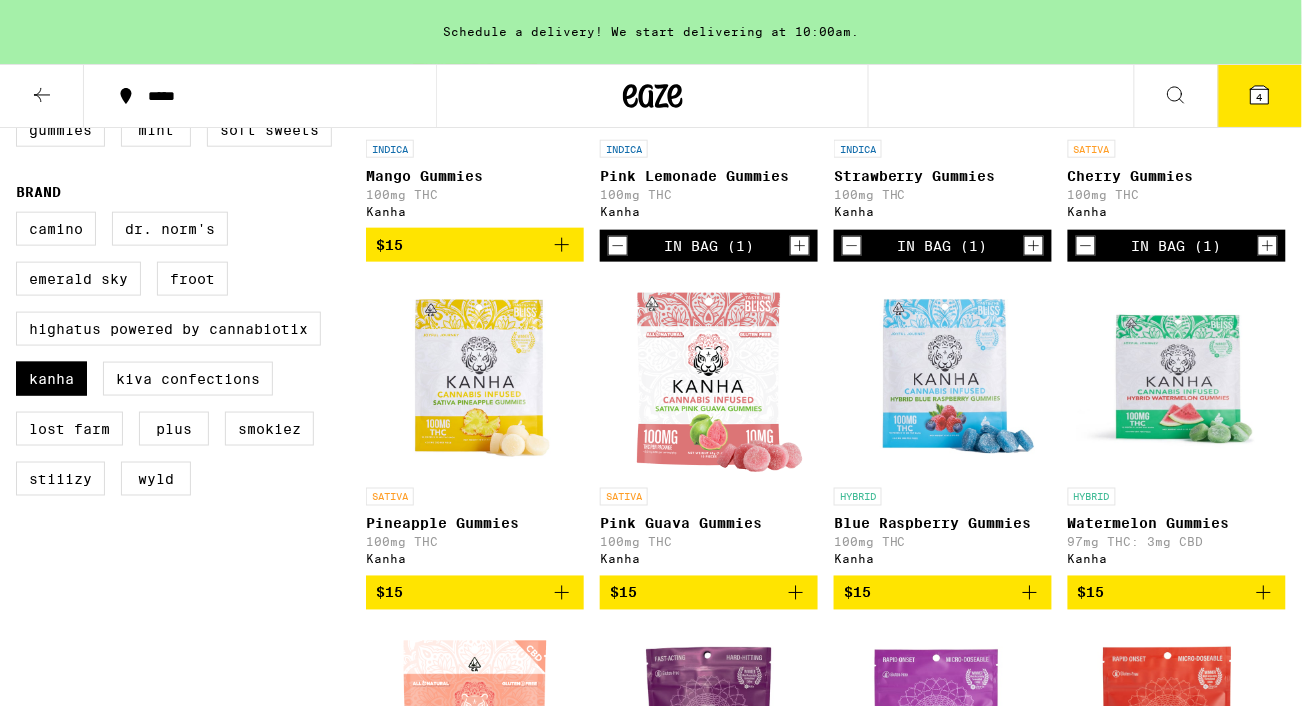 scroll, scrollTop: 413, scrollLeft: 0, axis: vertical 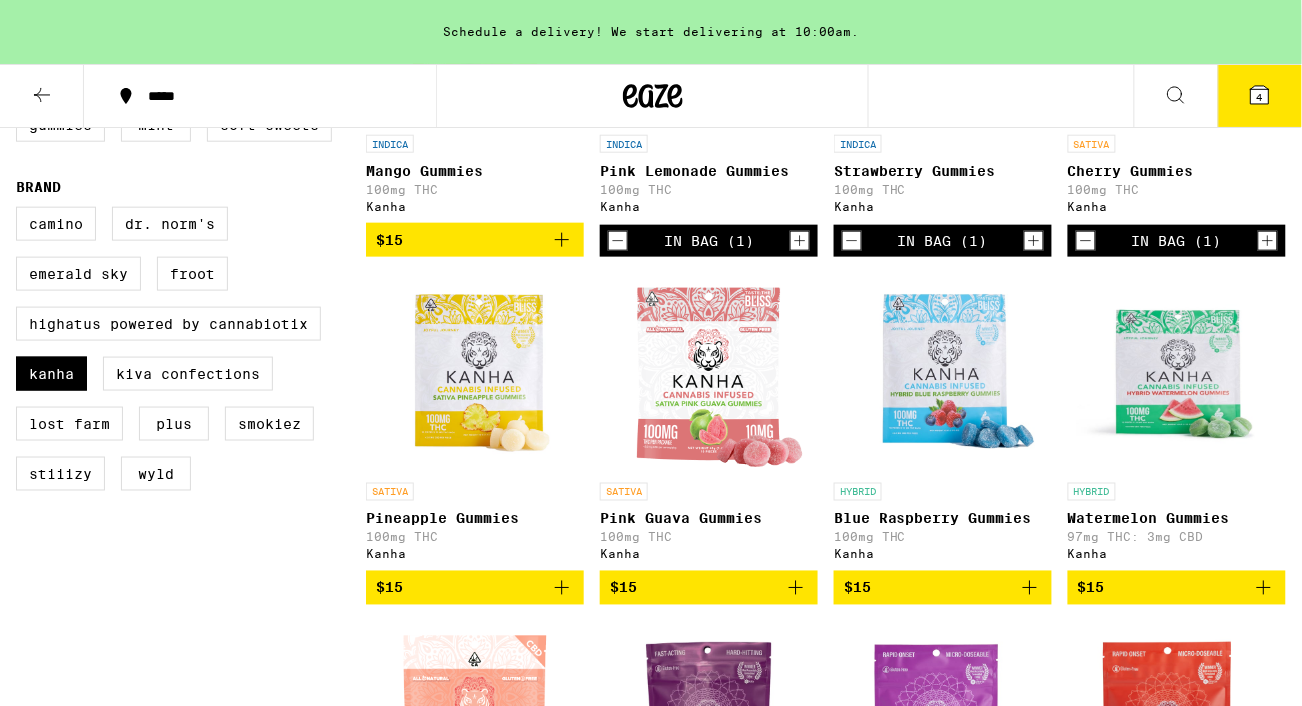 click 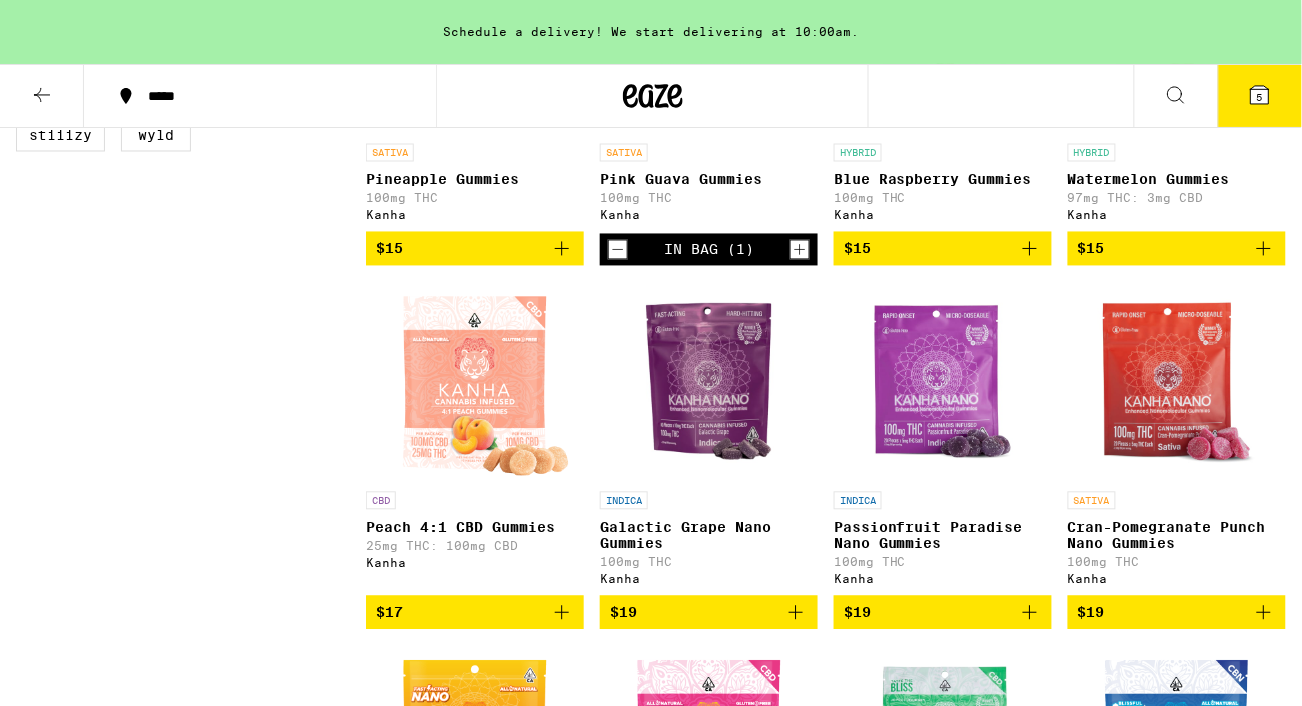 scroll, scrollTop: 755, scrollLeft: 0, axis: vertical 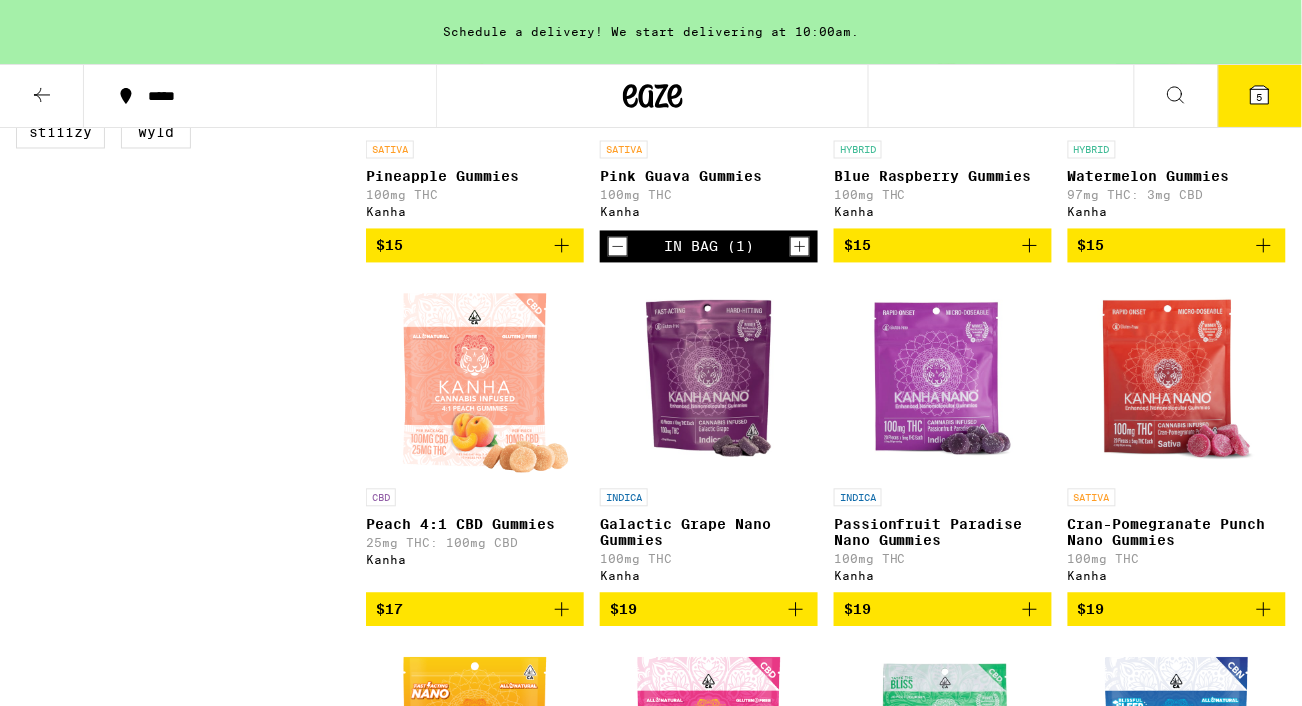 click 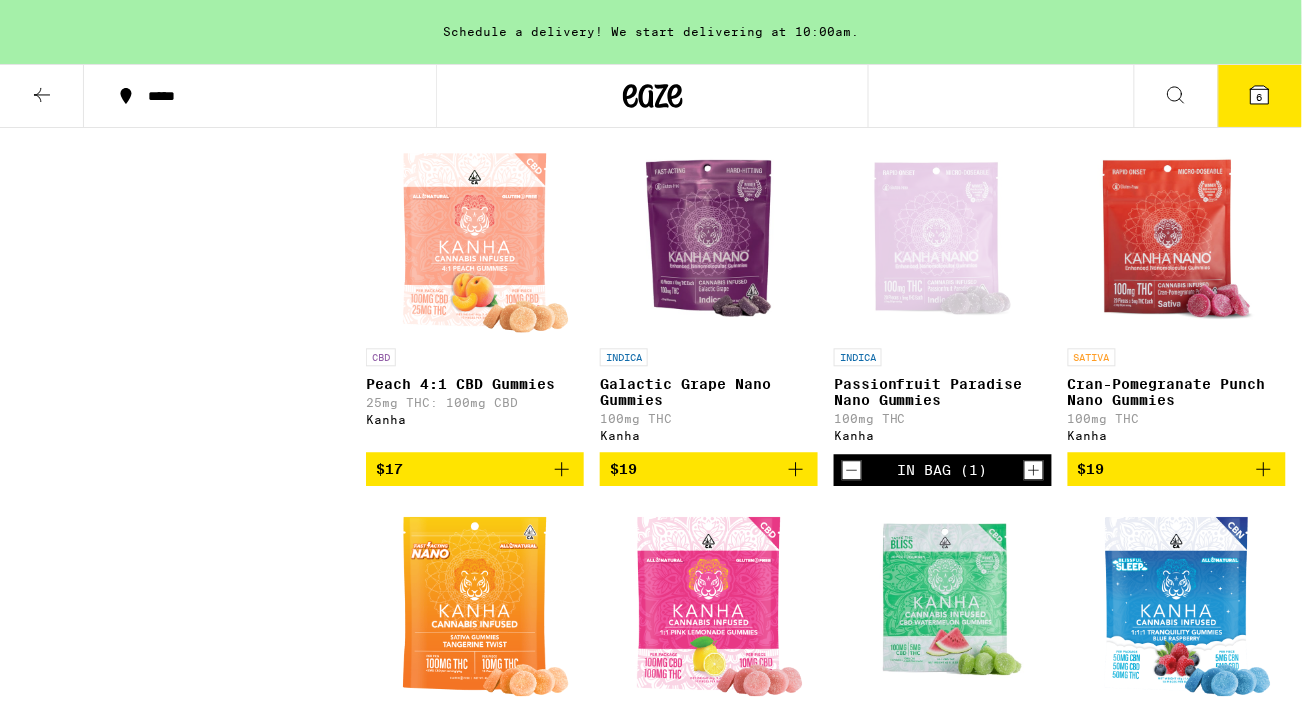 scroll, scrollTop: 930, scrollLeft: 0, axis: vertical 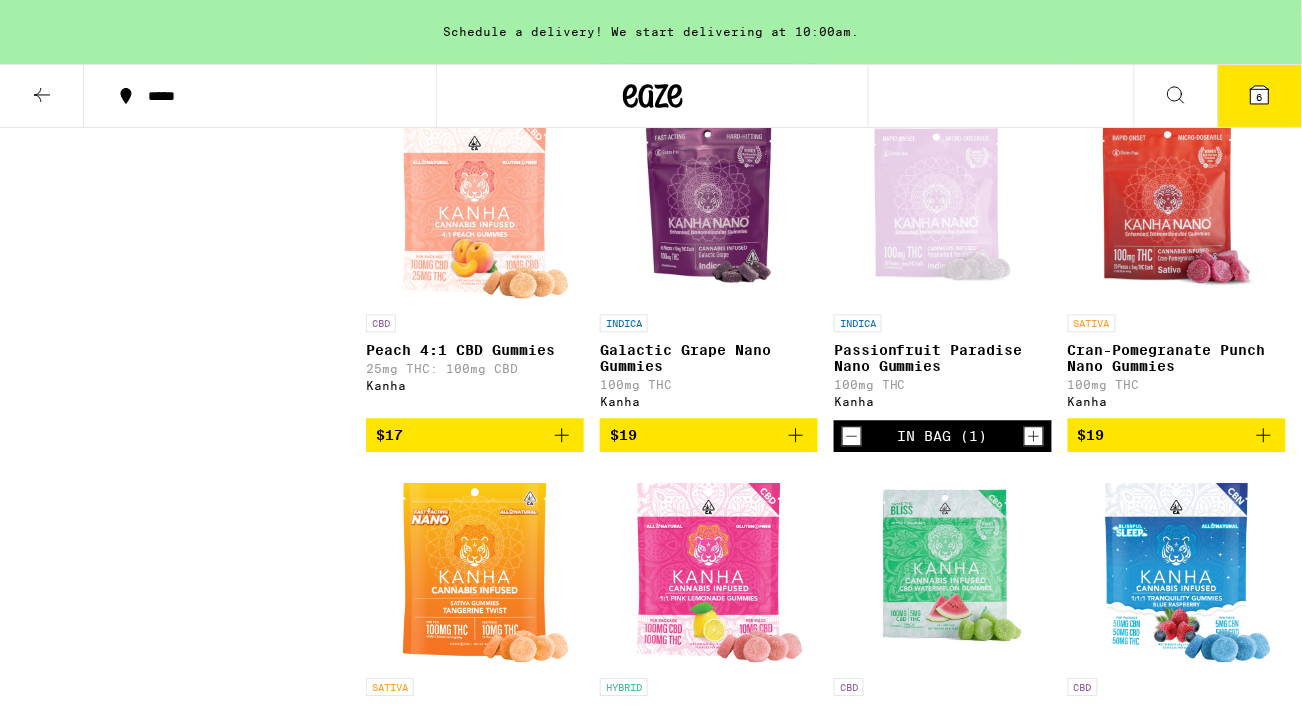 click 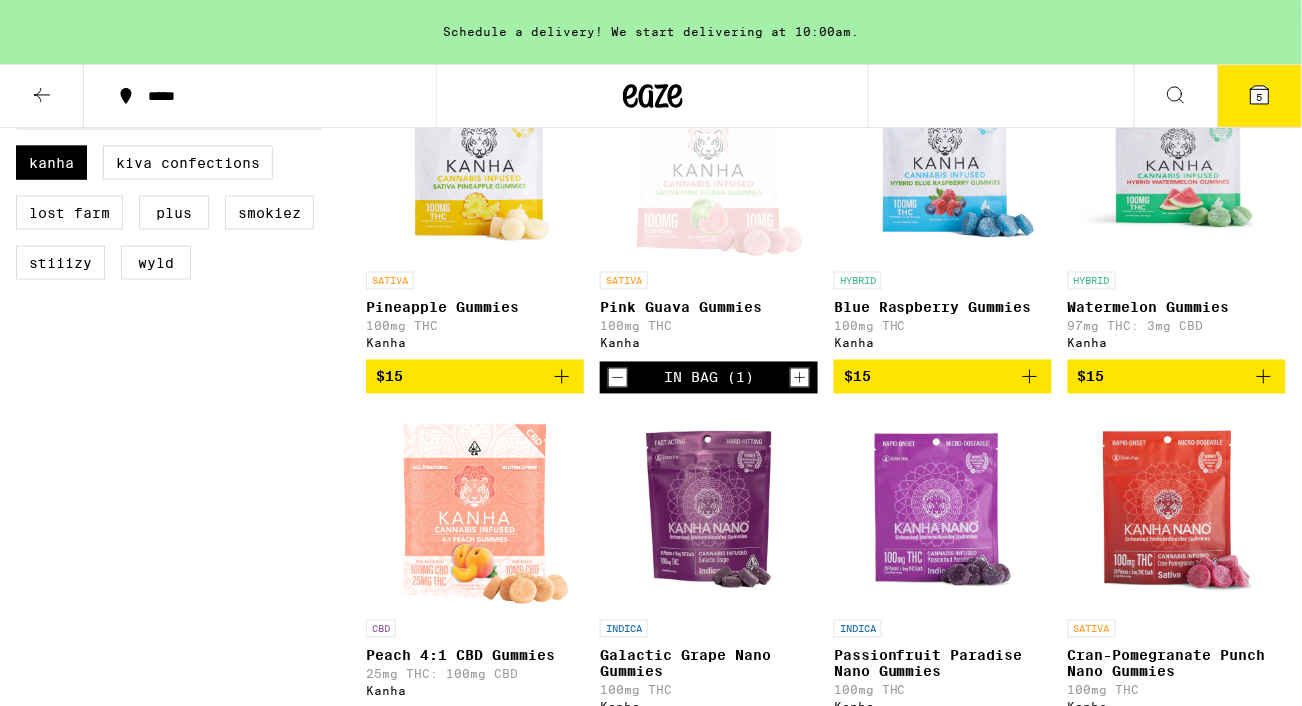 scroll, scrollTop: 614, scrollLeft: 0, axis: vertical 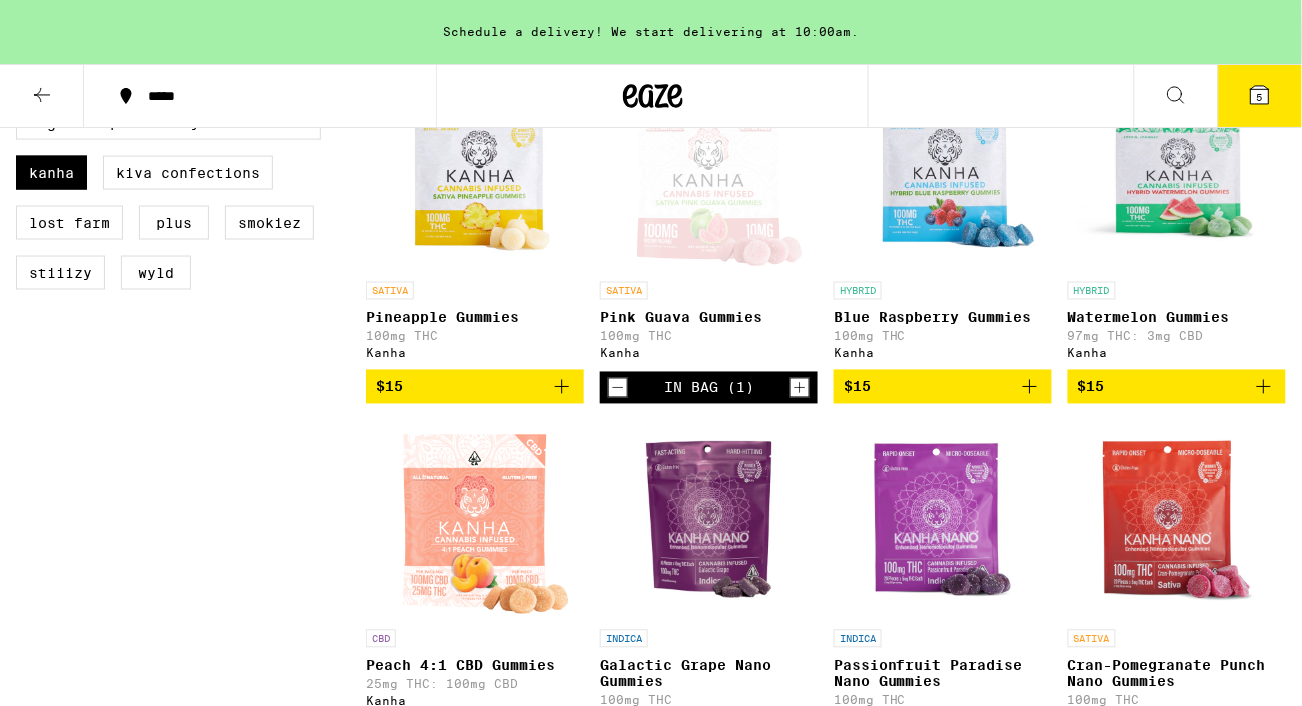 click 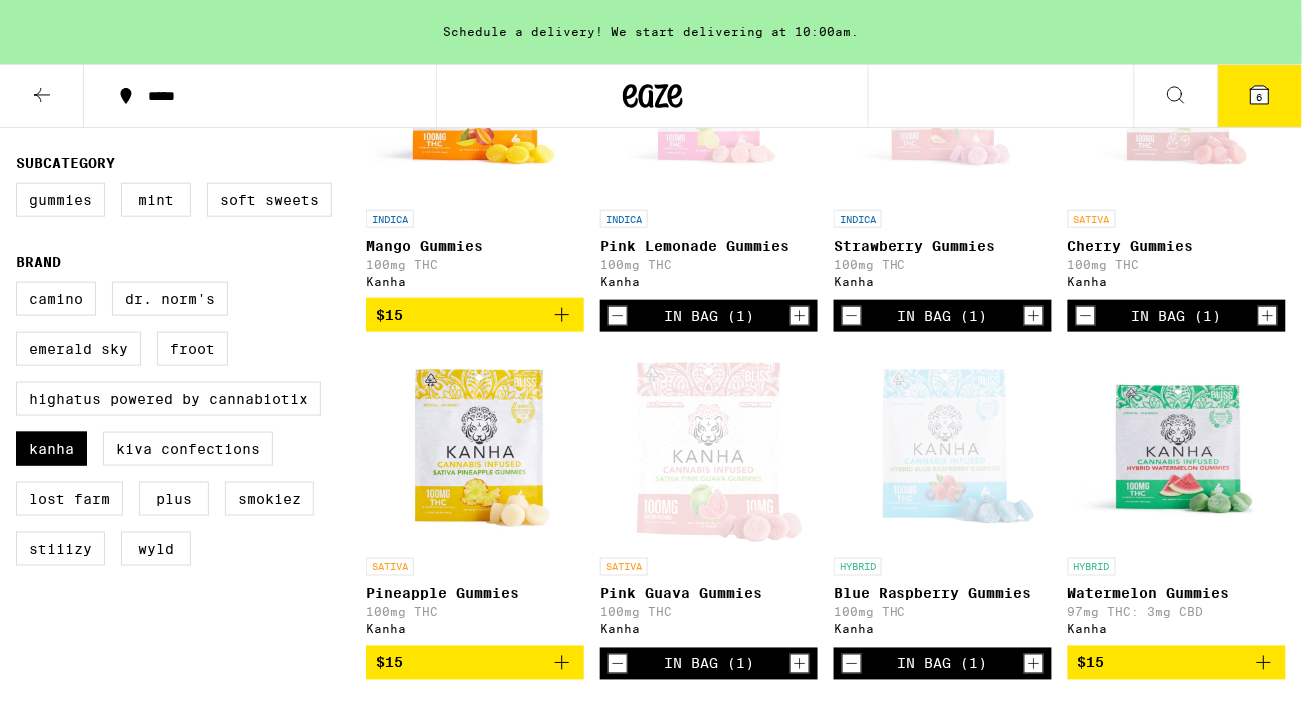 scroll, scrollTop: 375, scrollLeft: 0, axis: vertical 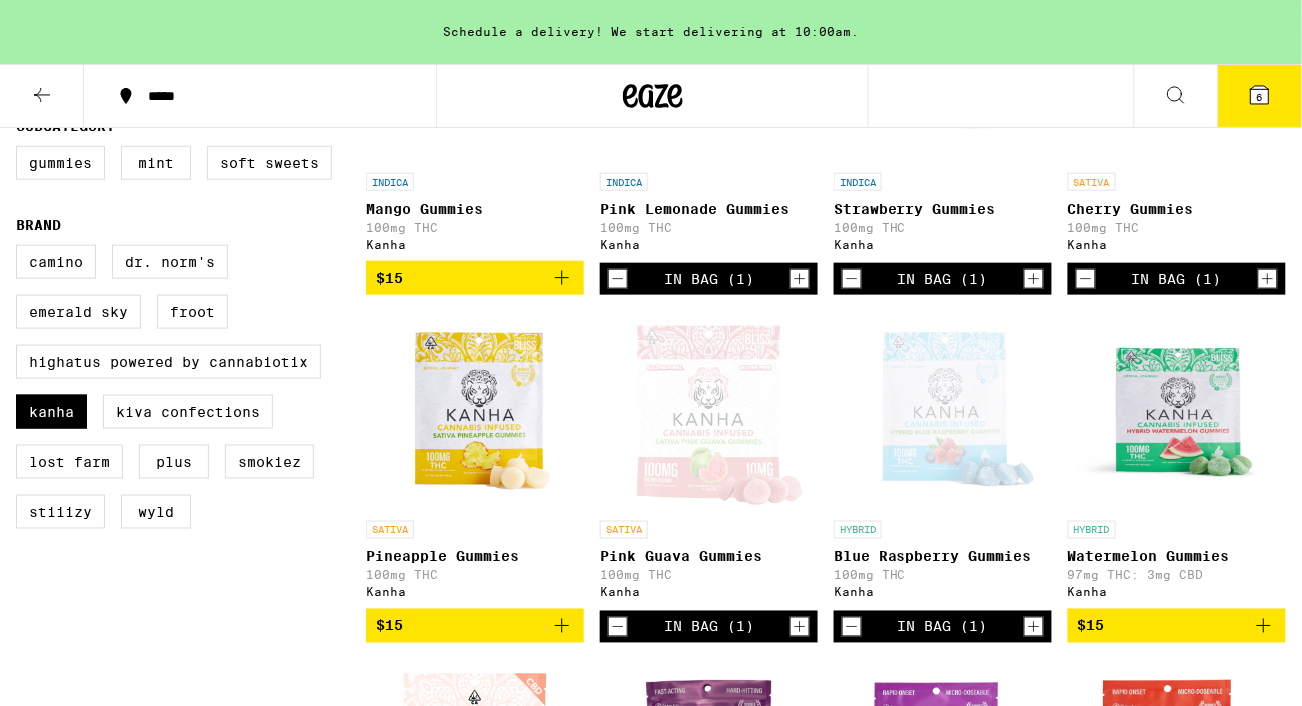click at bounding box center [943, 411] 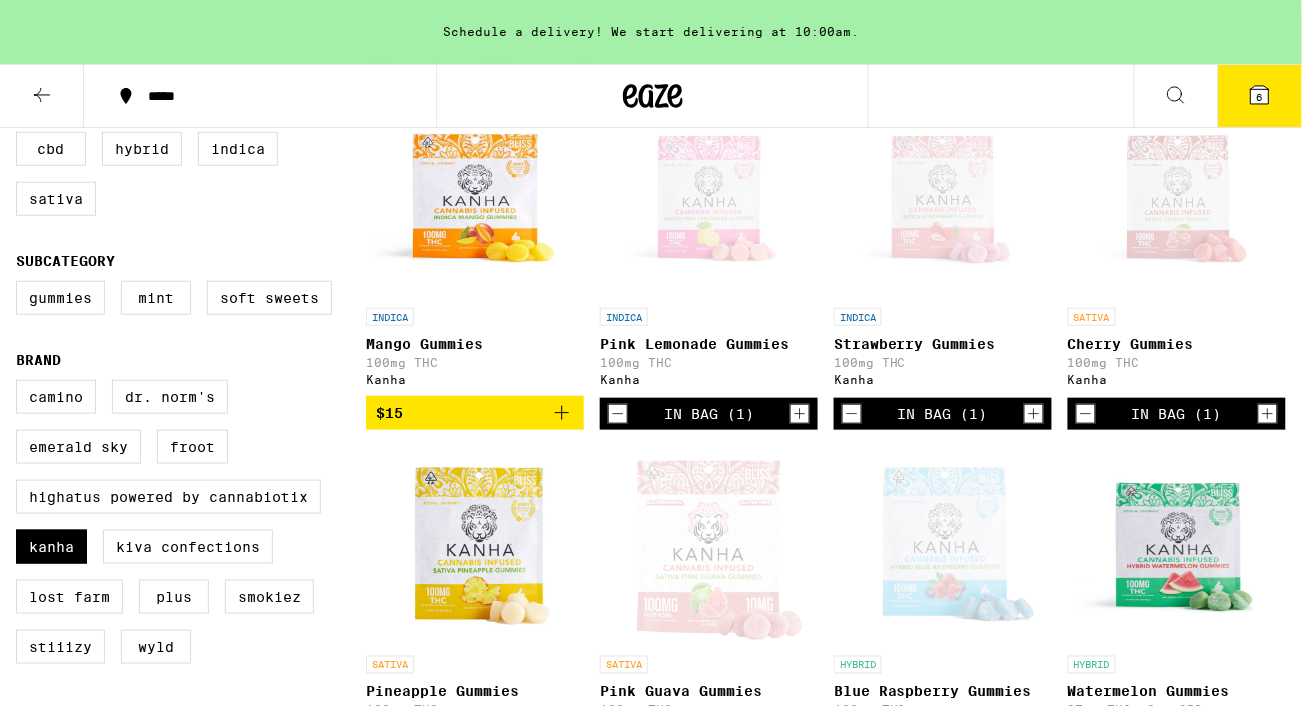 scroll, scrollTop: 252, scrollLeft: 0, axis: vertical 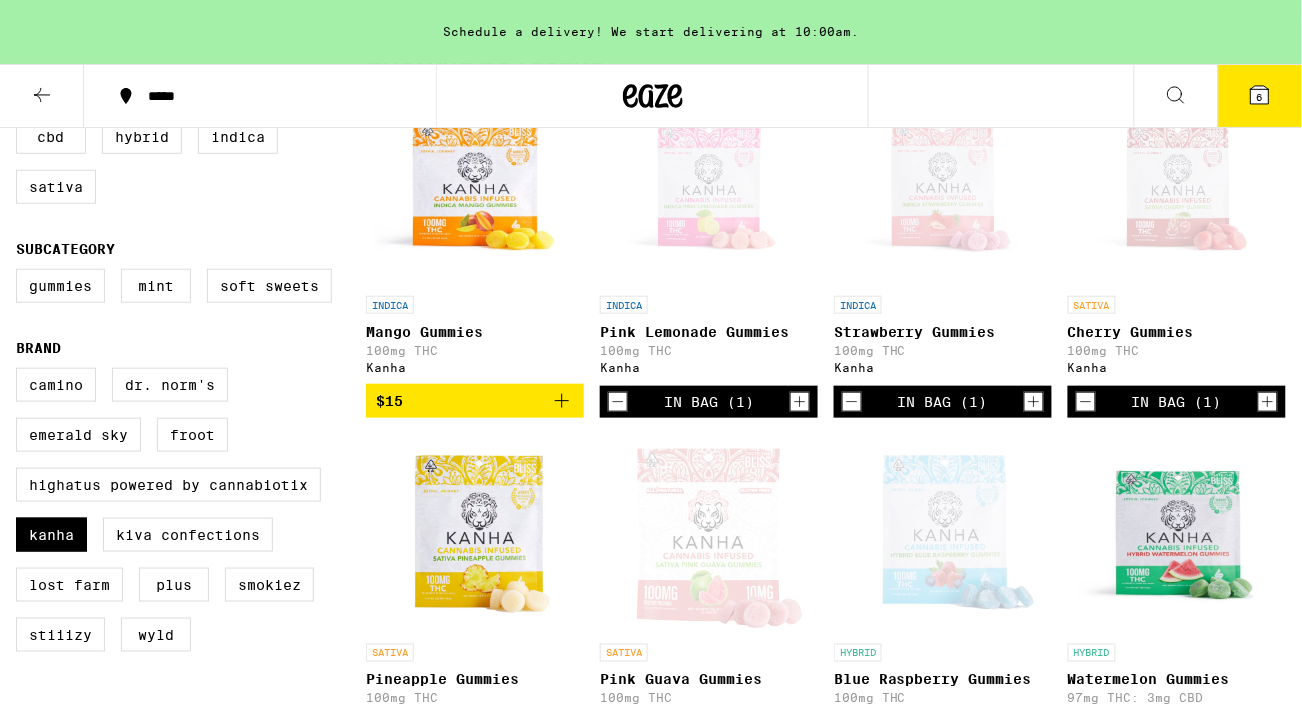 click 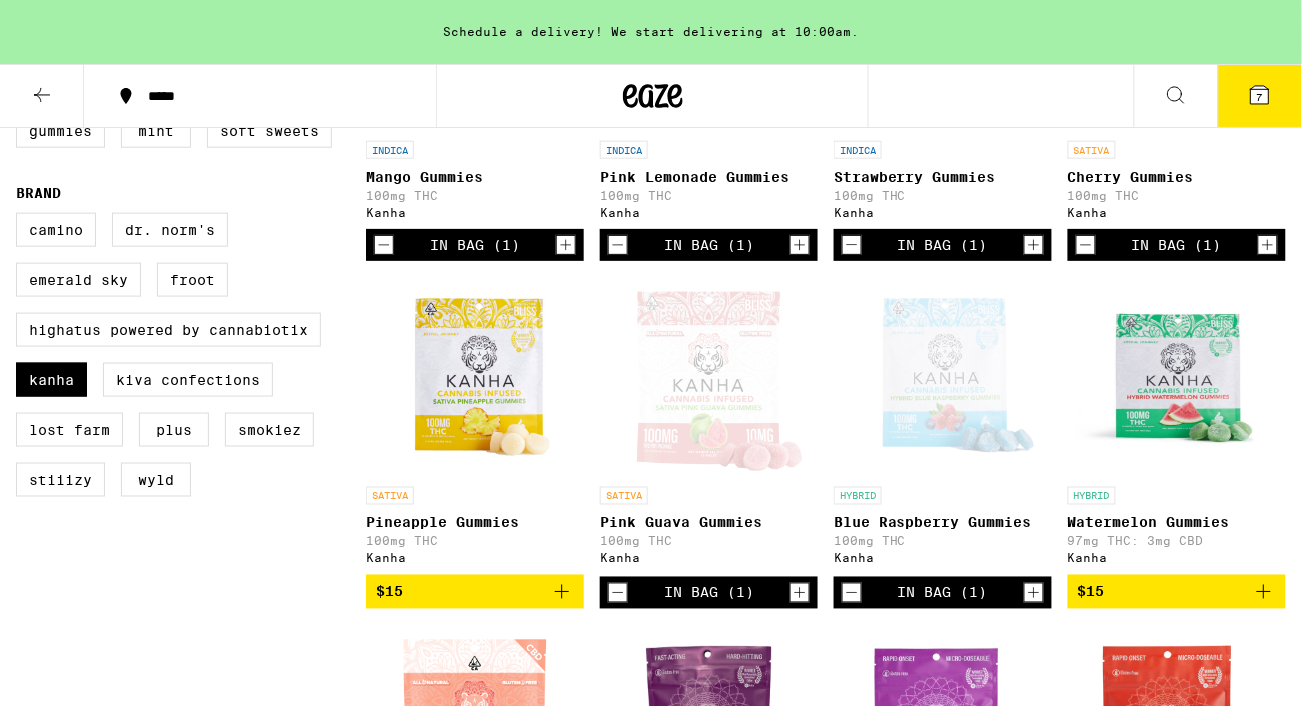 scroll, scrollTop: 413, scrollLeft: 0, axis: vertical 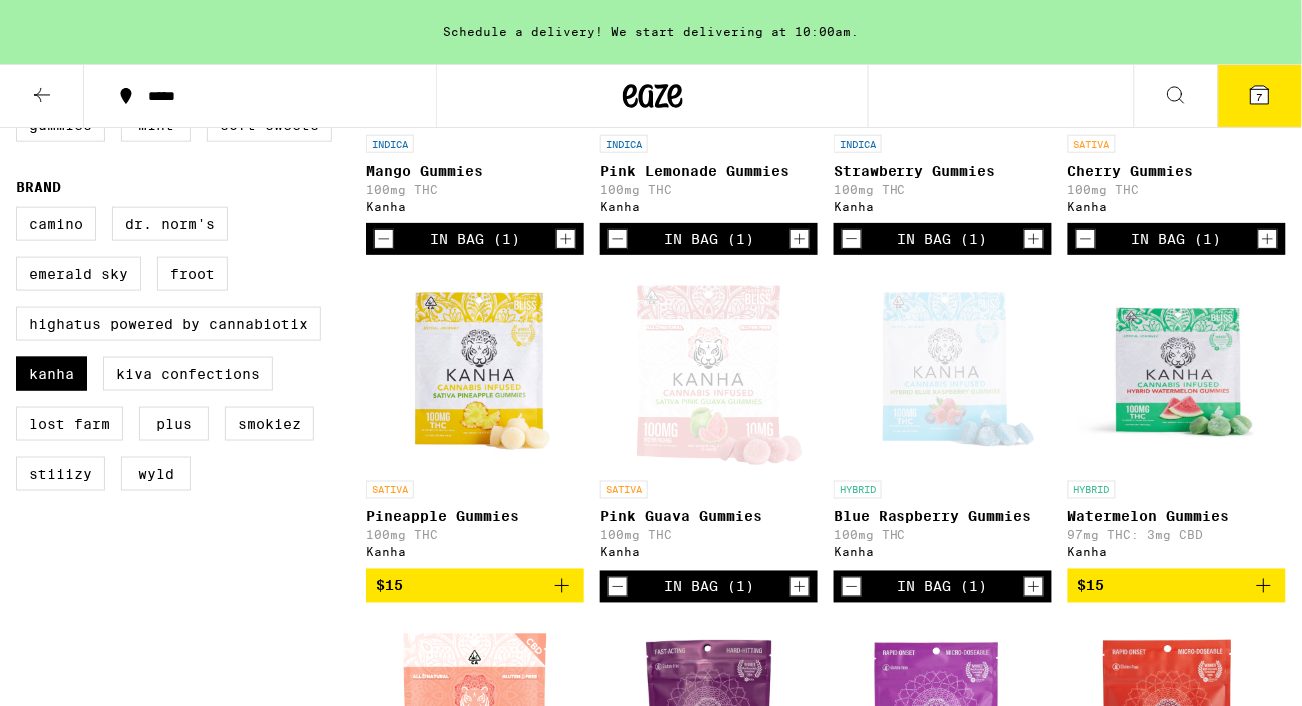 click 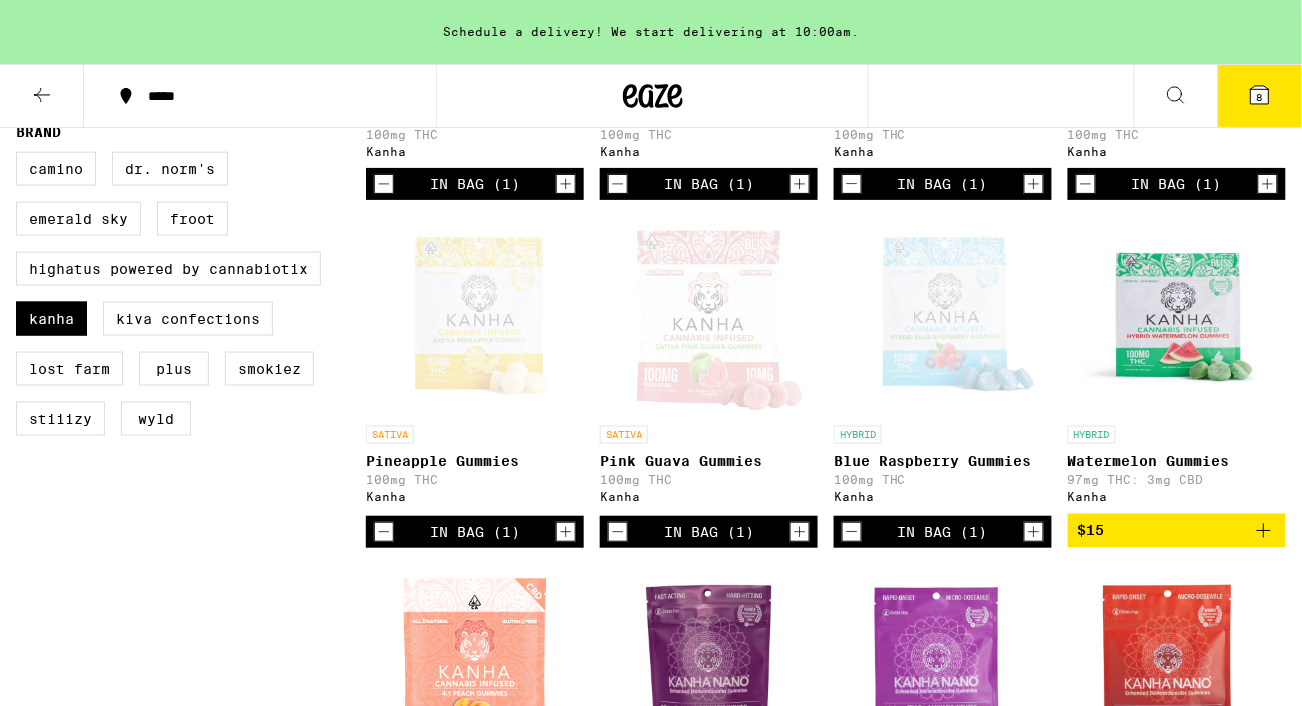 scroll, scrollTop: 410, scrollLeft: 0, axis: vertical 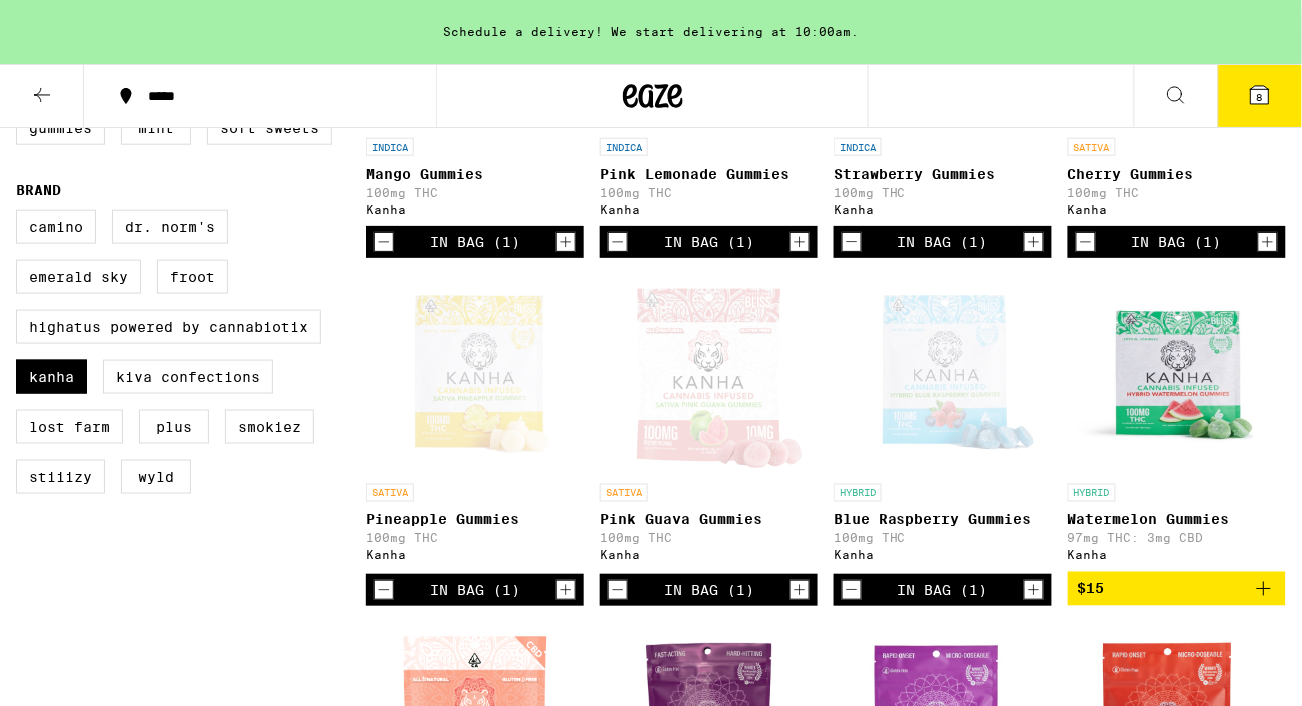 click 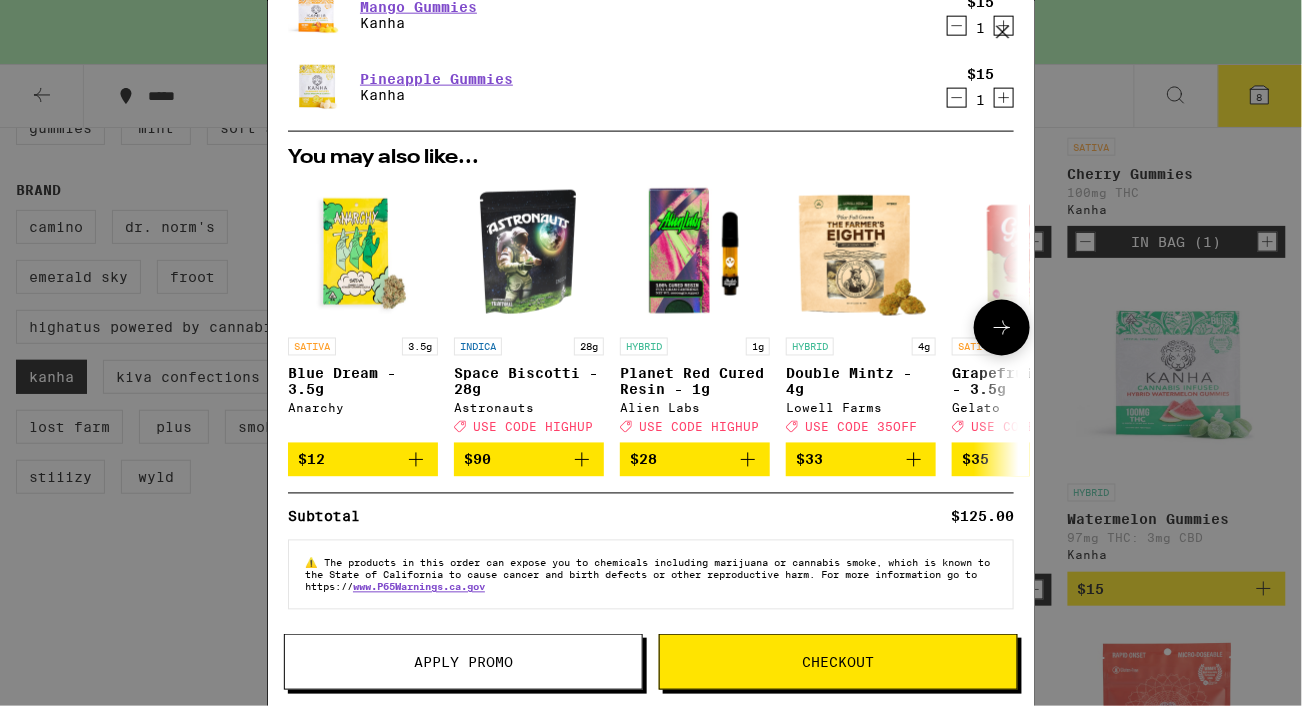 scroll, scrollTop: 0, scrollLeft: 0, axis: both 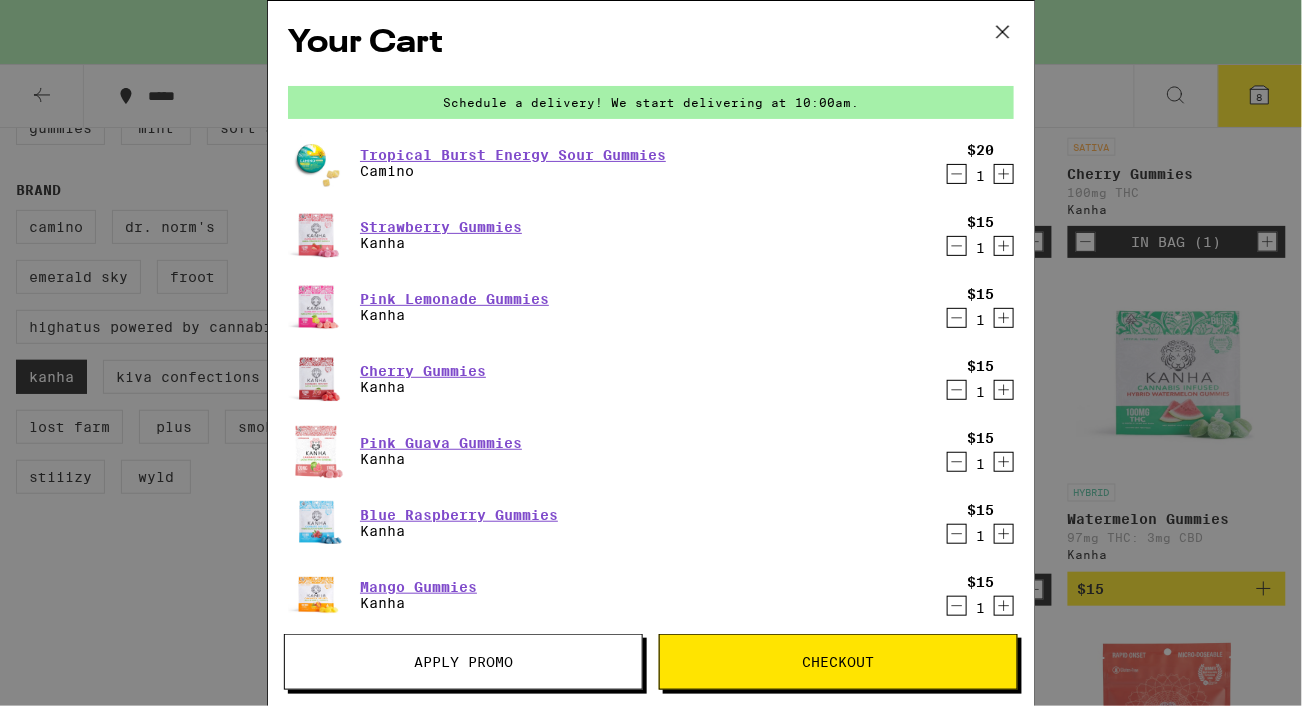 click 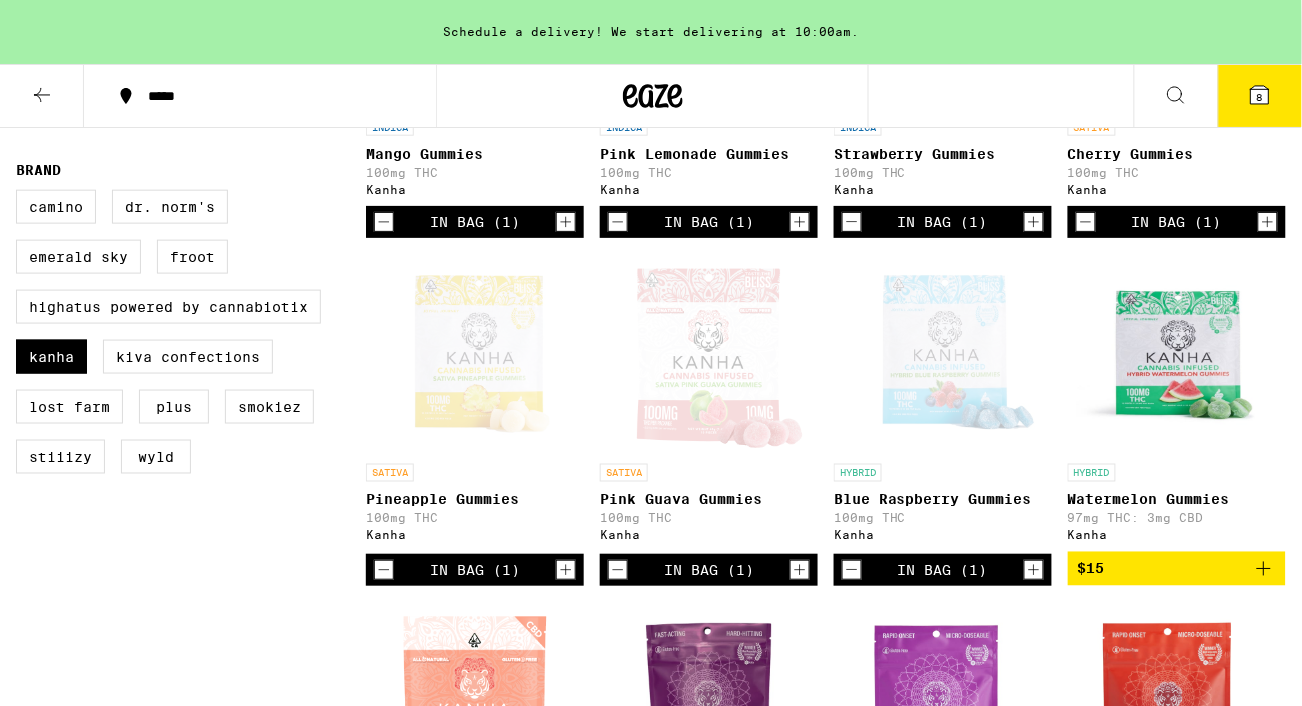scroll, scrollTop: 414, scrollLeft: 0, axis: vertical 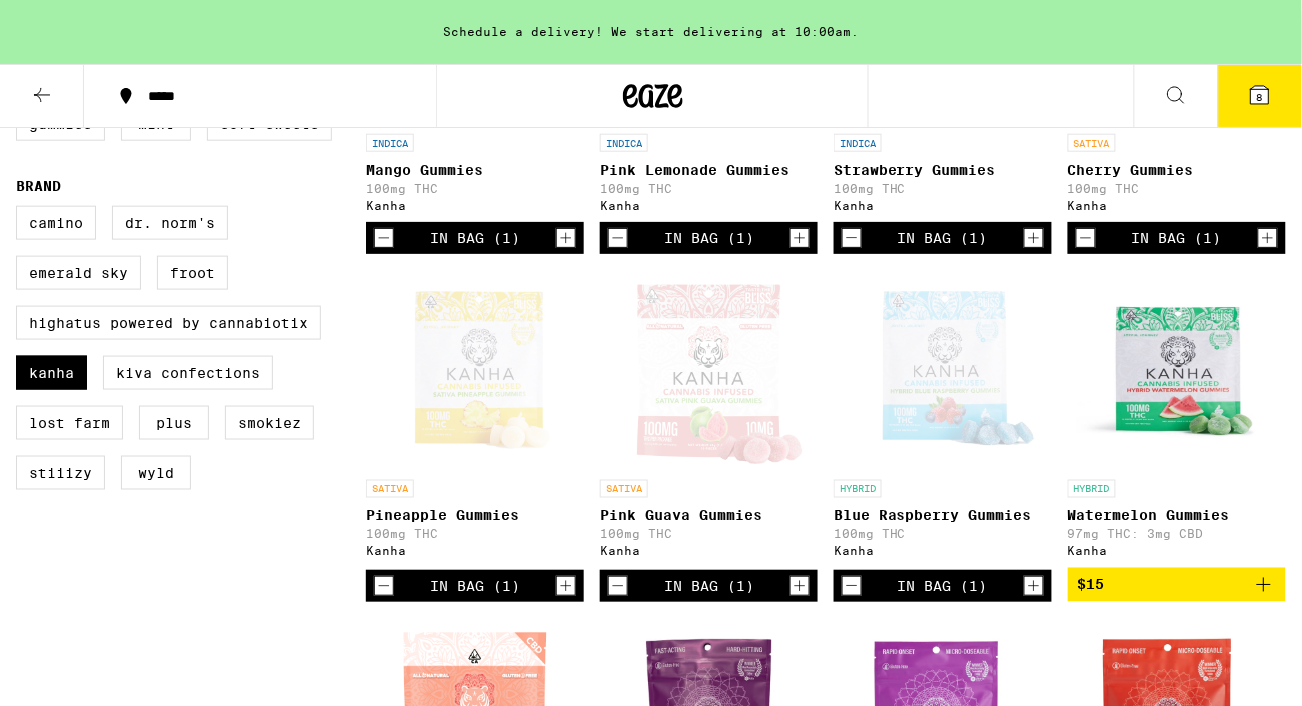 click at bounding box center (943, 370) 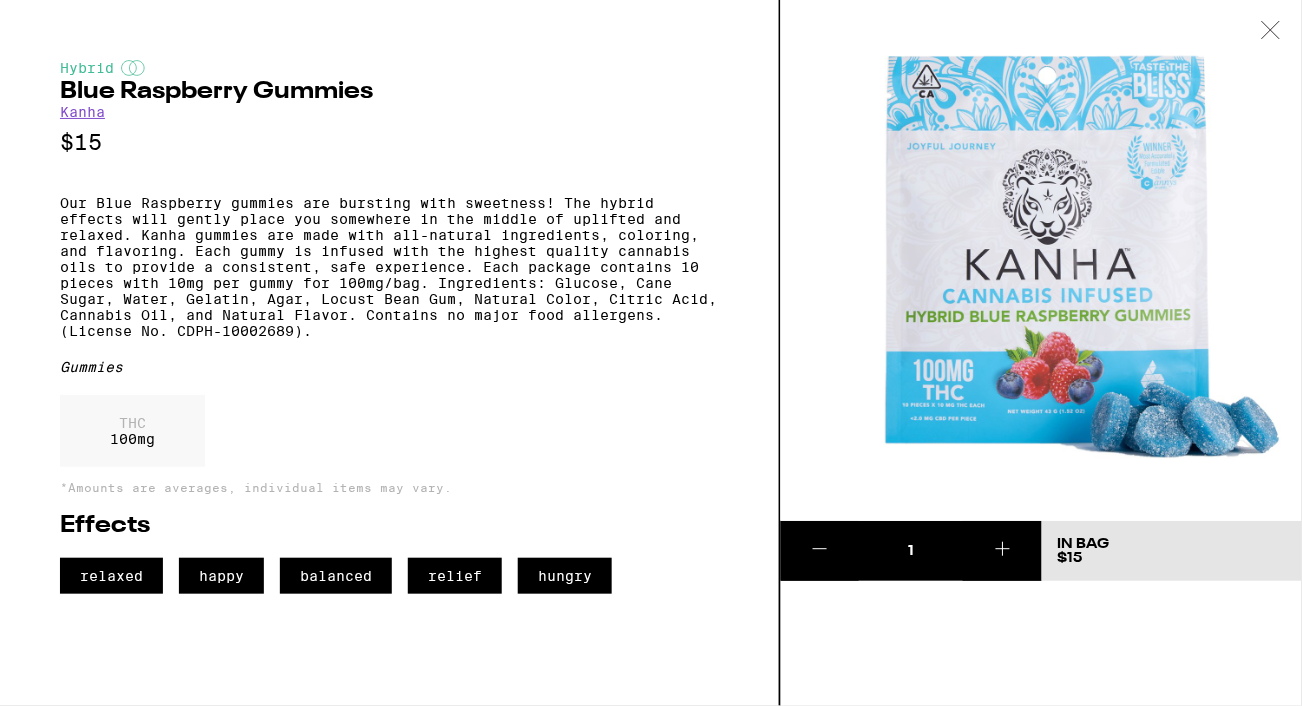 click 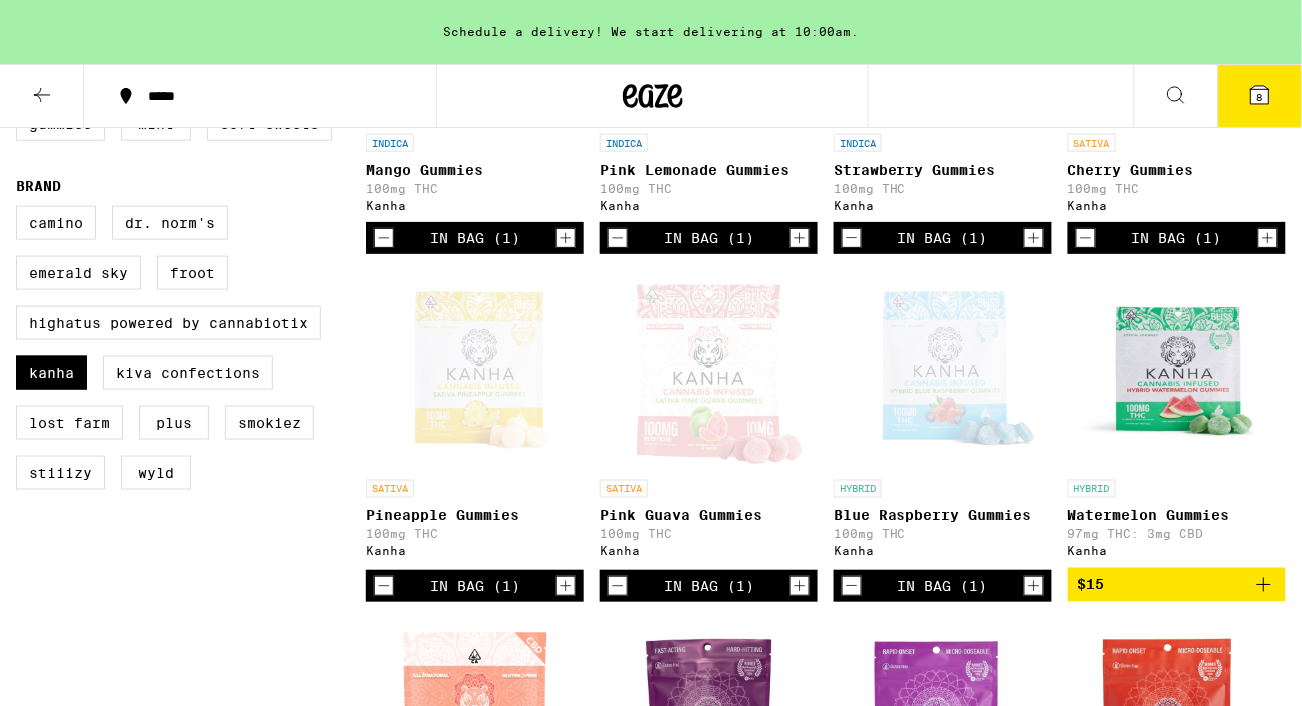click 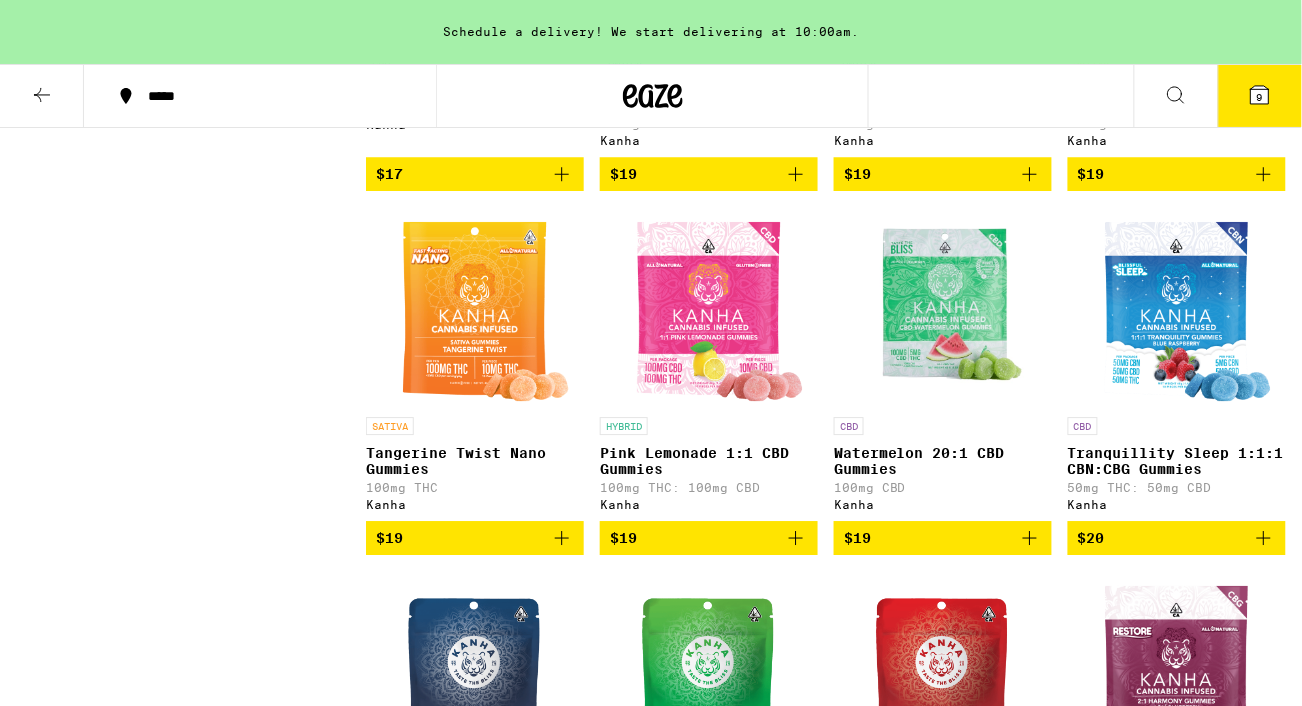 scroll, scrollTop: 1186, scrollLeft: 0, axis: vertical 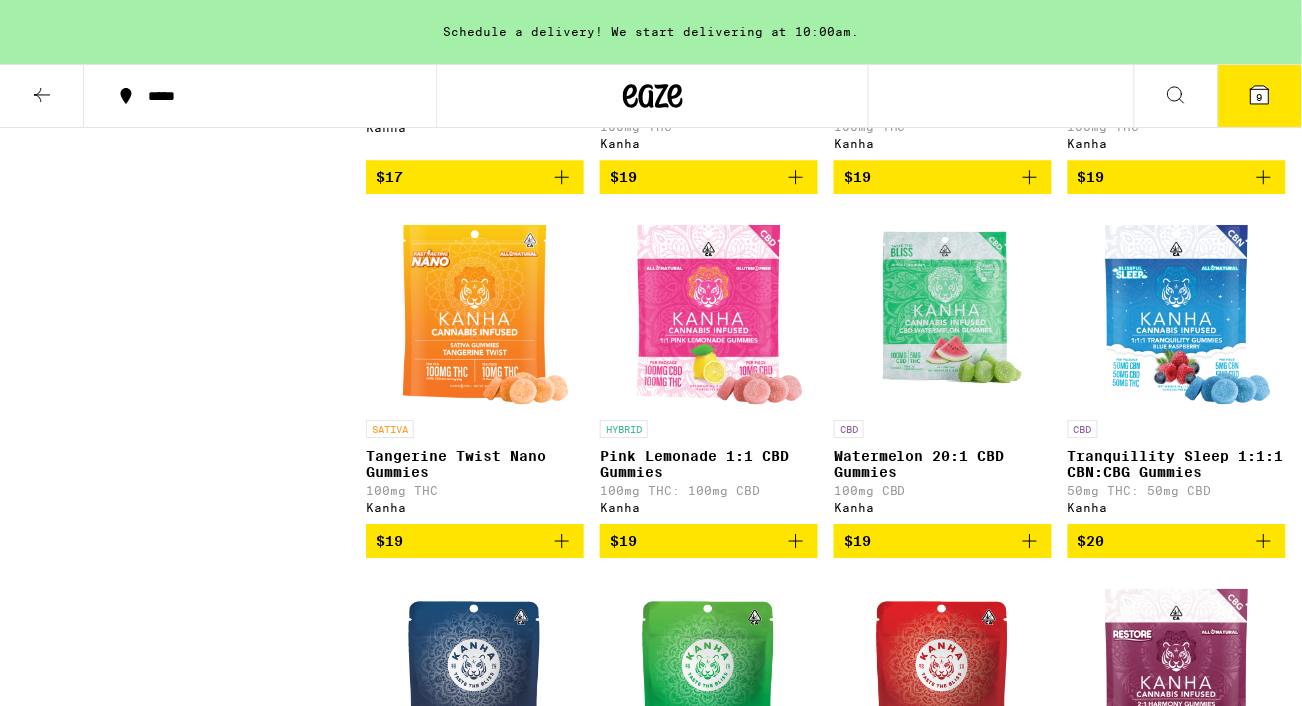 click 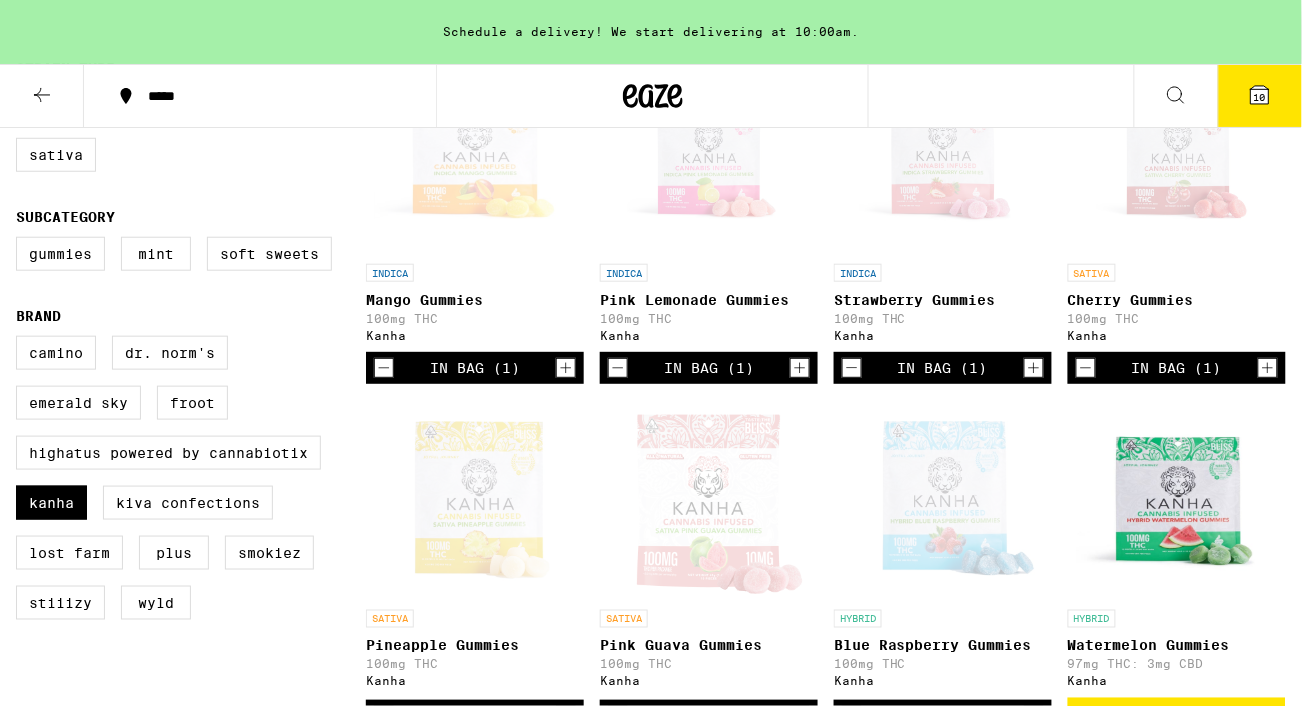 scroll, scrollTop: 337, scrollLeft: 0, axis: vertical 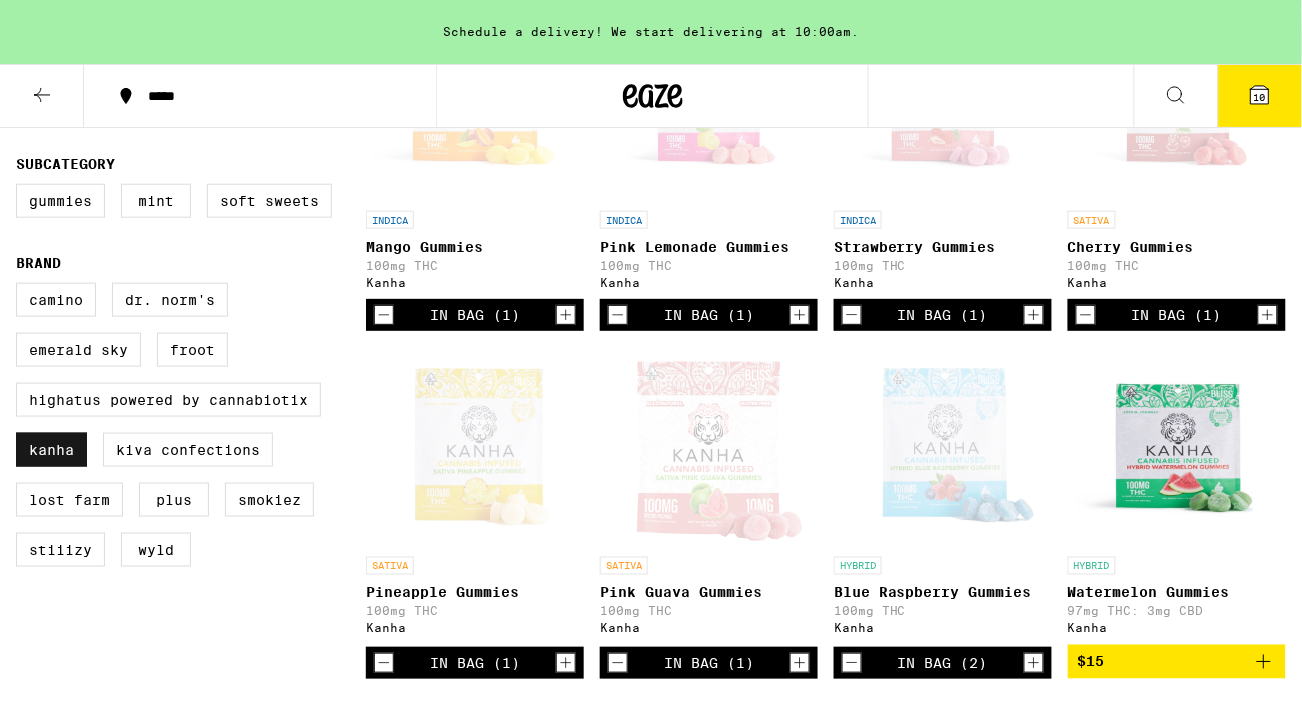 click on "Kanha" at bounding box center [51, 450] 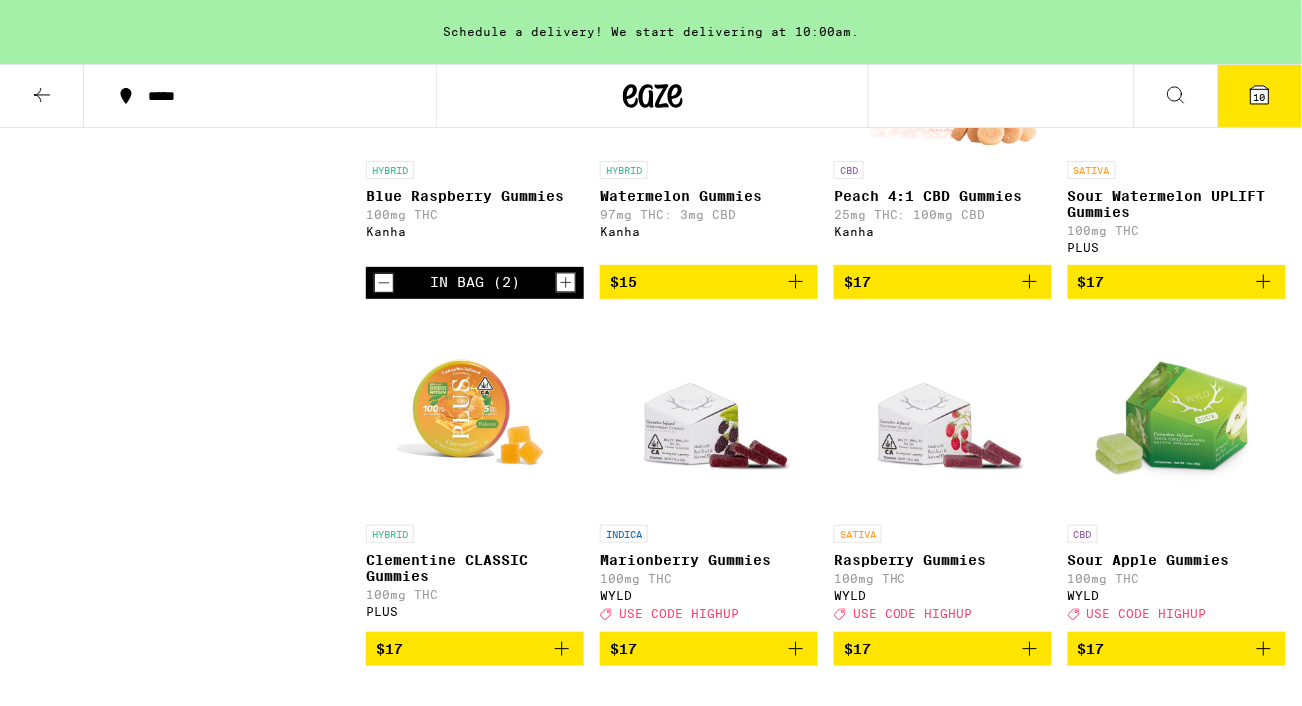 scroll, scrollTop: 4313, scrollLeft: 0, axis: vertical 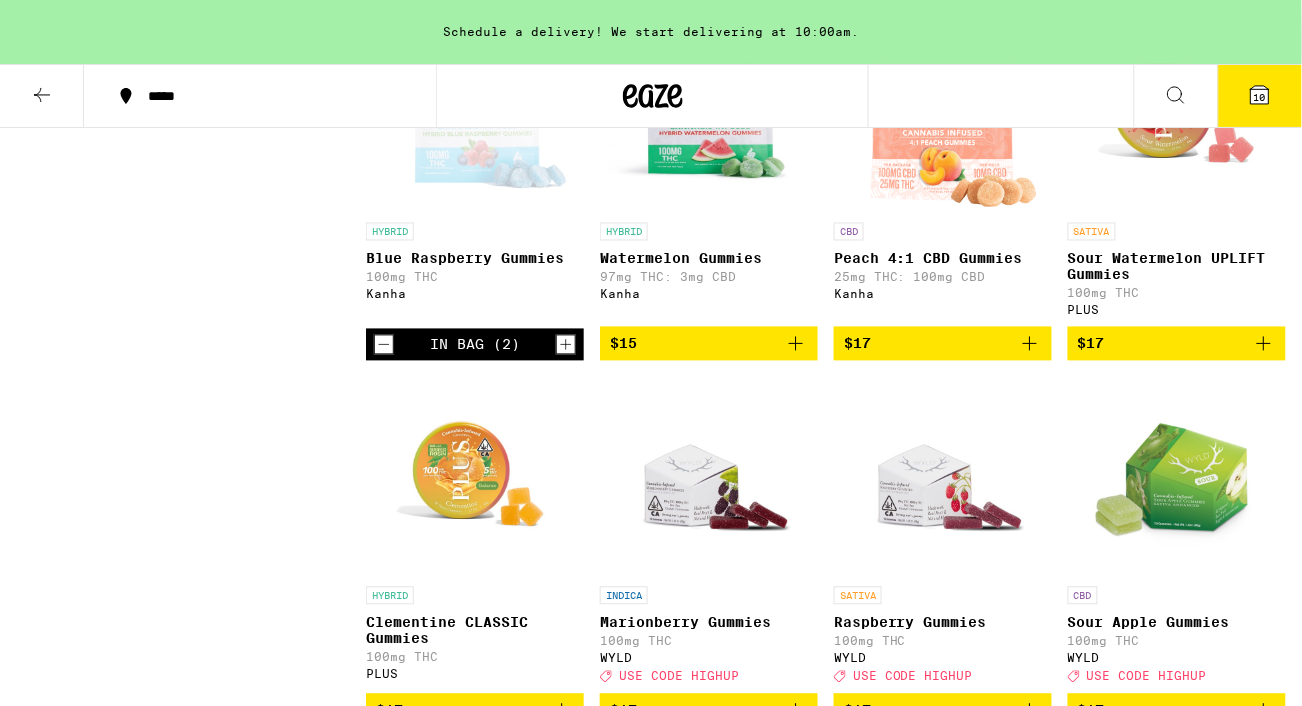 click 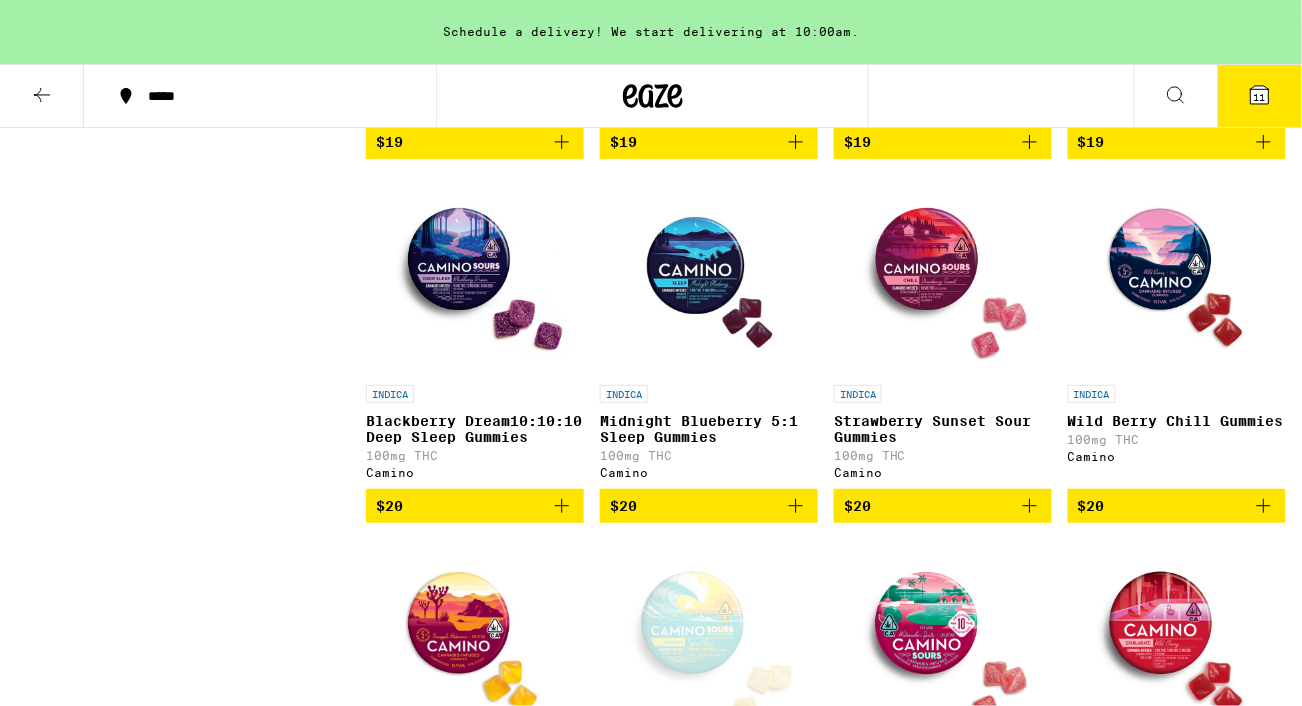 scroll, scrollTop: 6020, scrollLeft: 0, axis: vertical 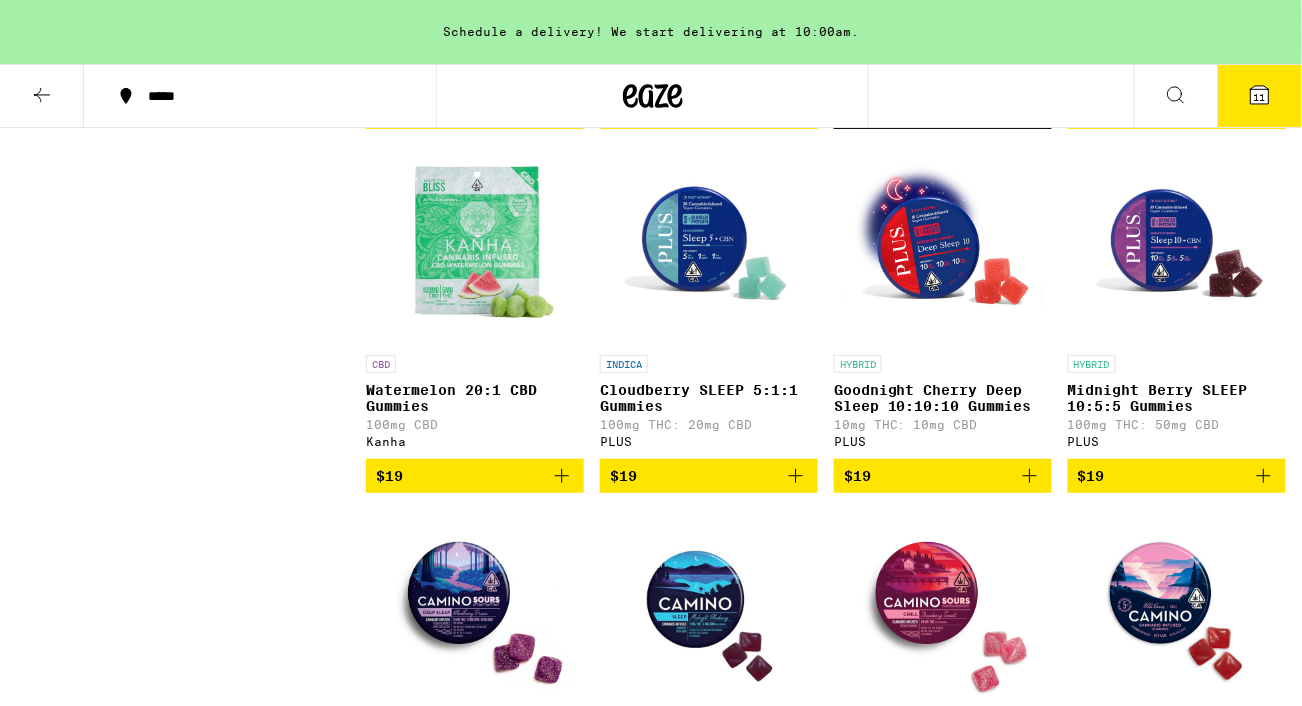 click 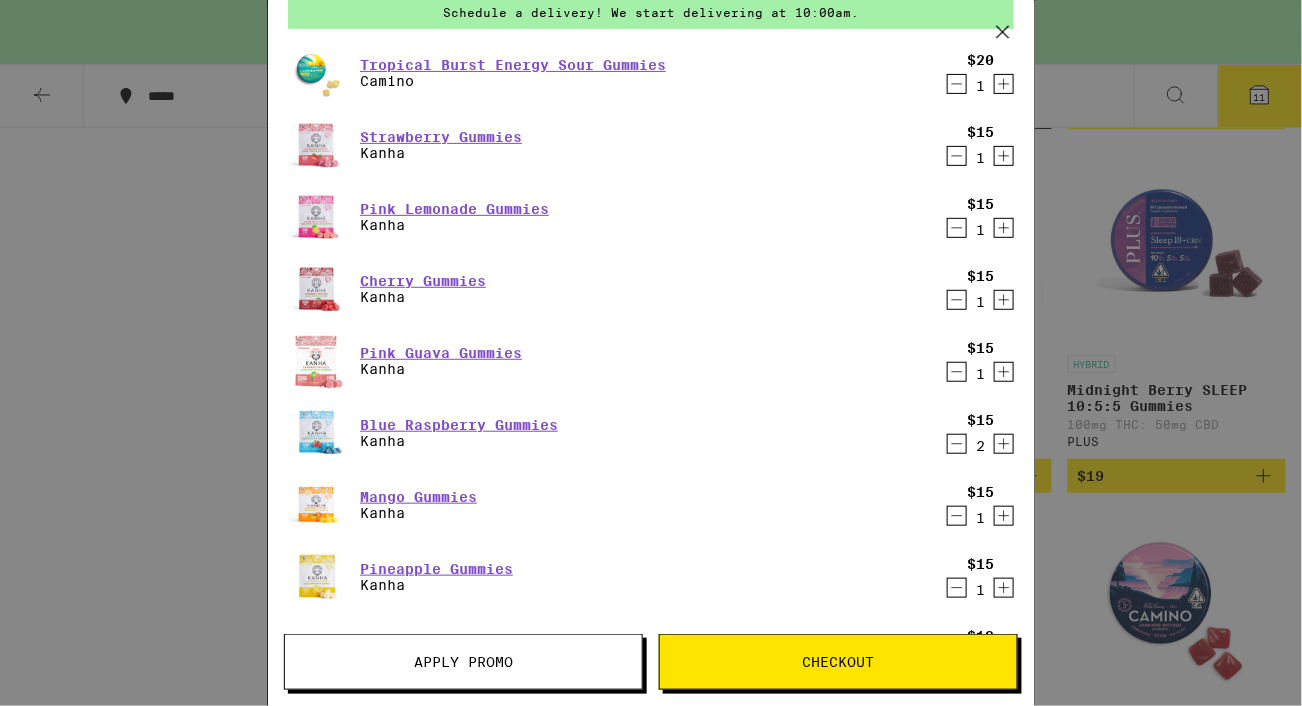scroll, scrollTop: 91, scrollLeft: 0, axis: vertical 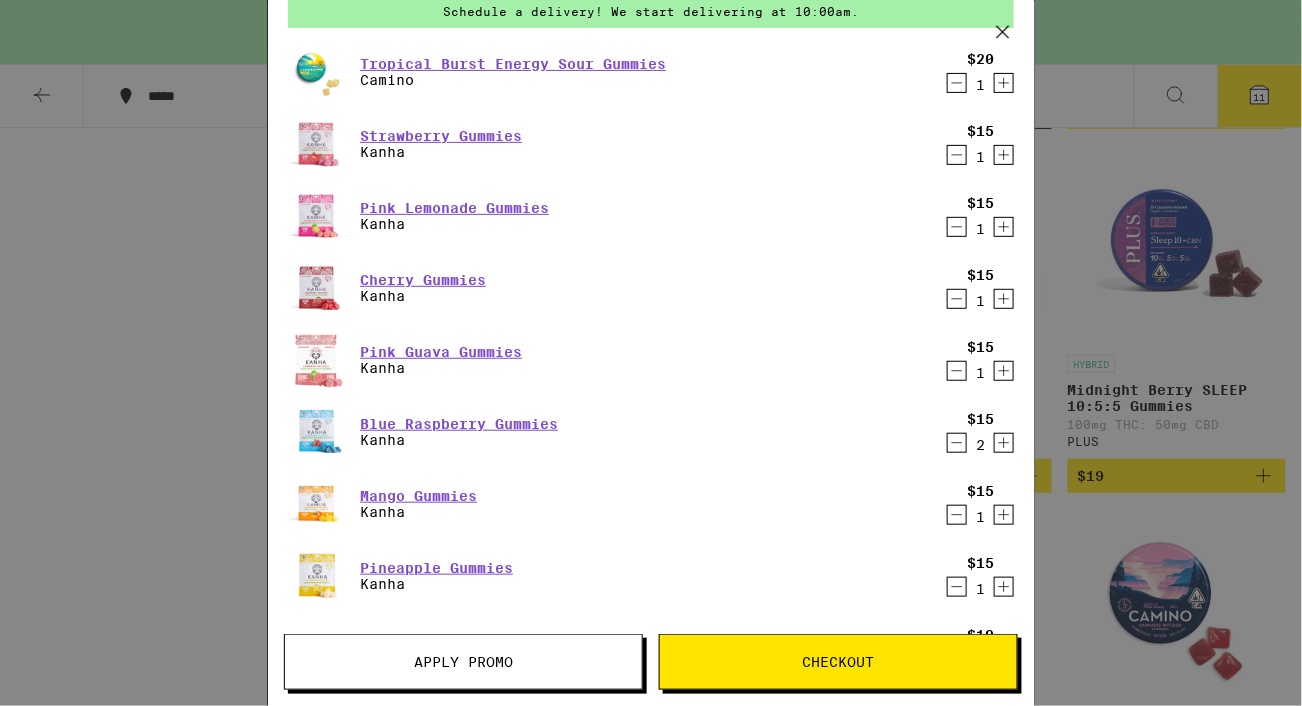 click on "Checkout" at bounding box center (838, 662) 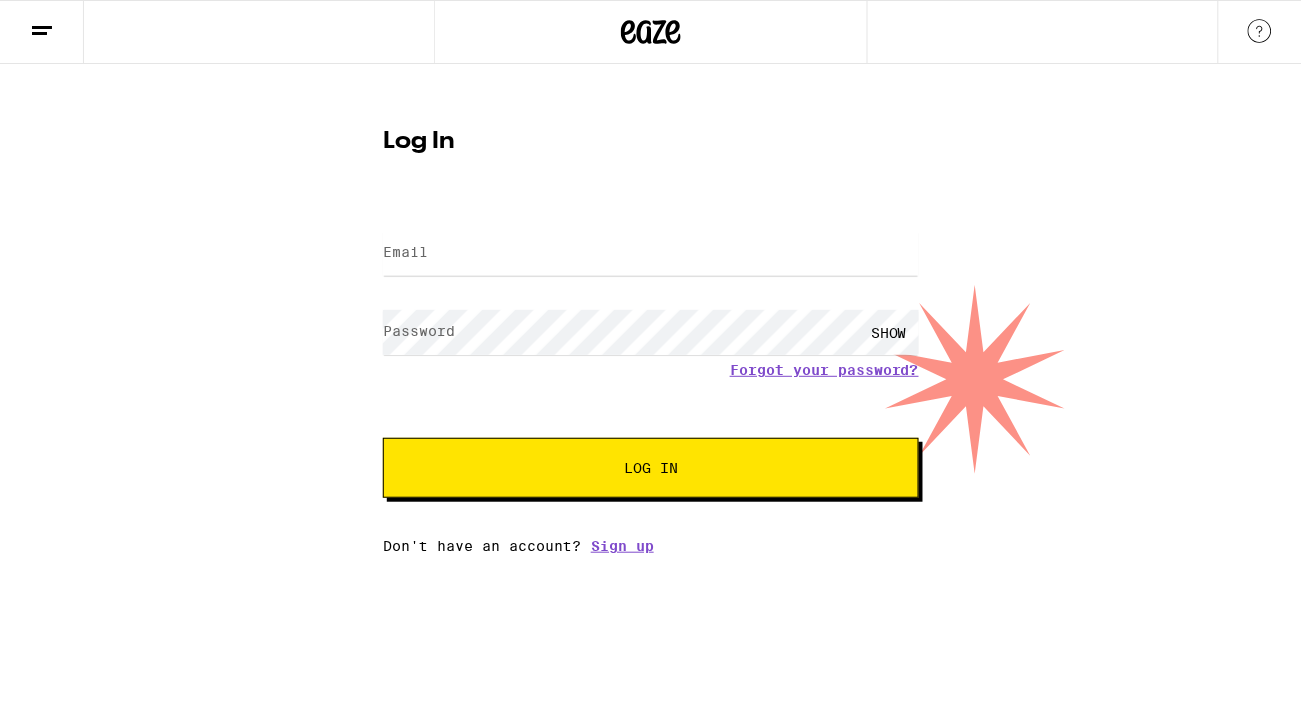scroll, scrollTop: 0, scrollLeft: 0, axis: both 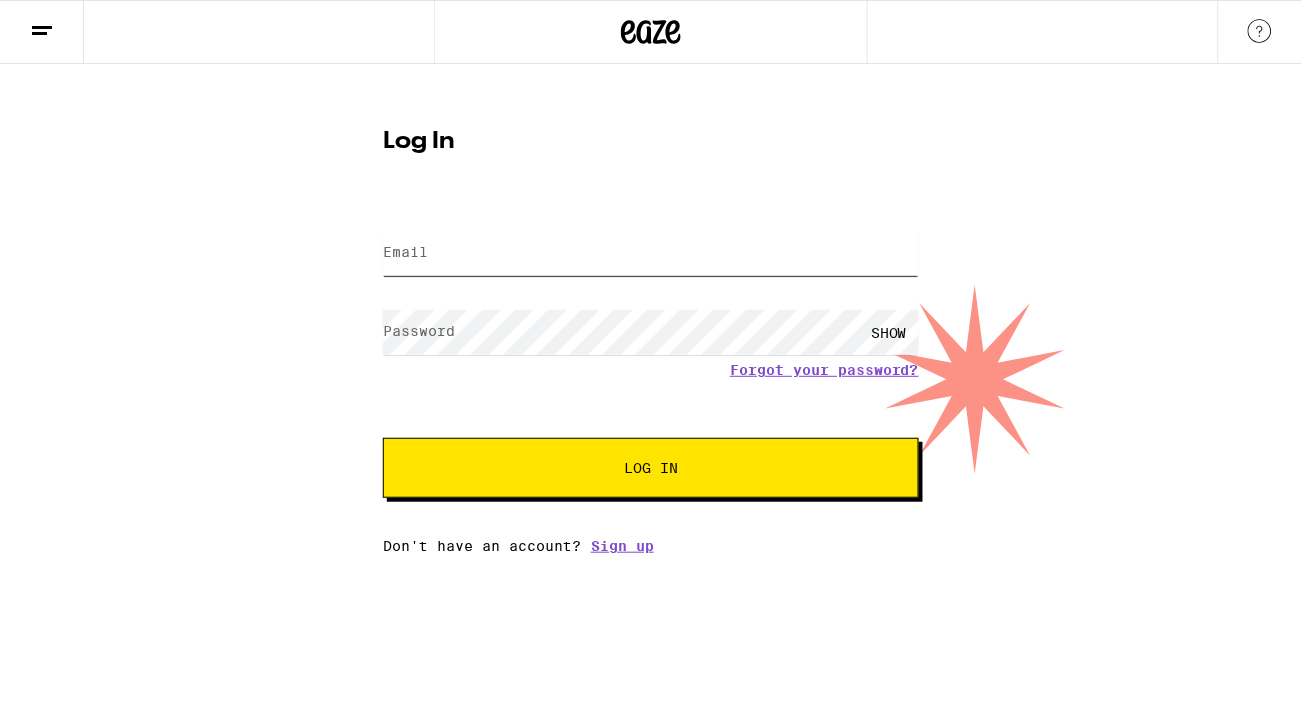type on "[EMAIL]" 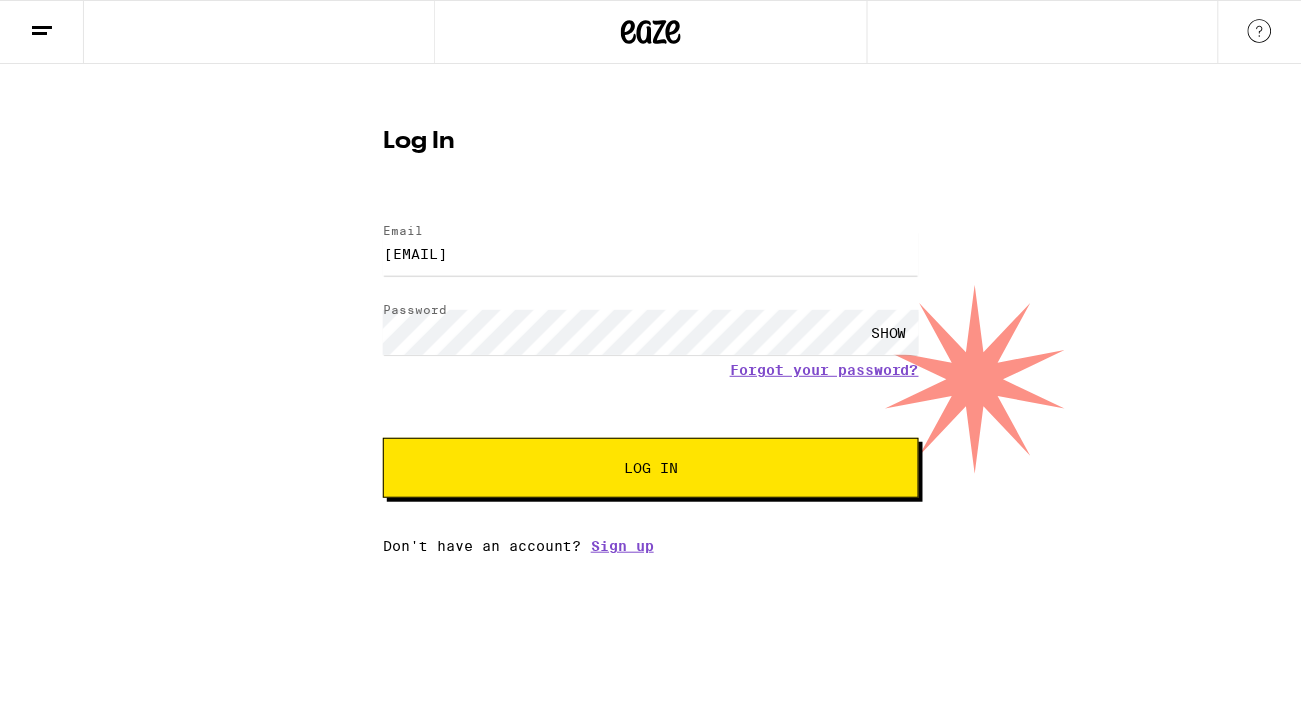 click on "Log In" at bounding box center [651, 468] 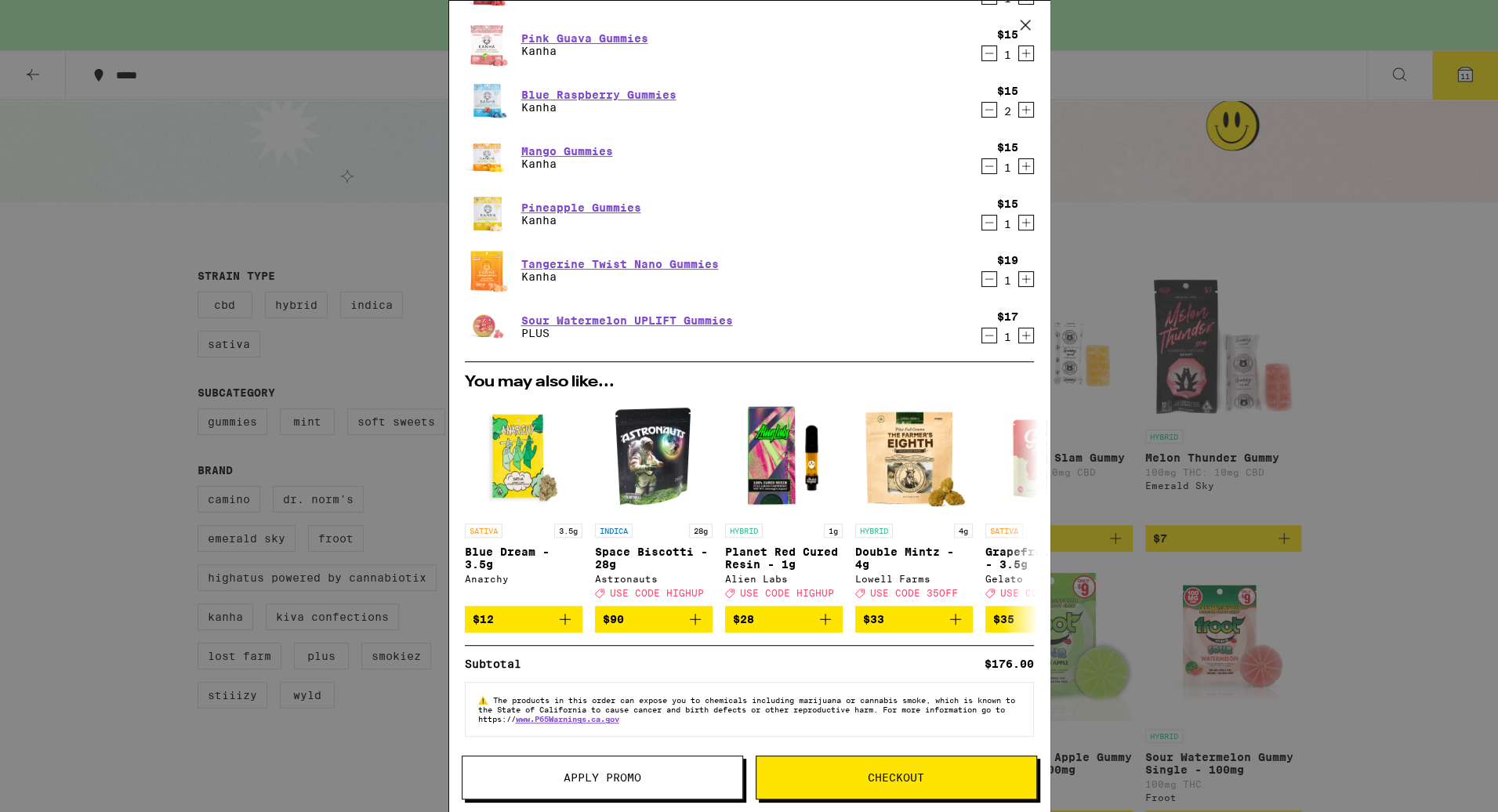 scroll, scrollTop: 322, scrollLeft: 0, axis: vertical 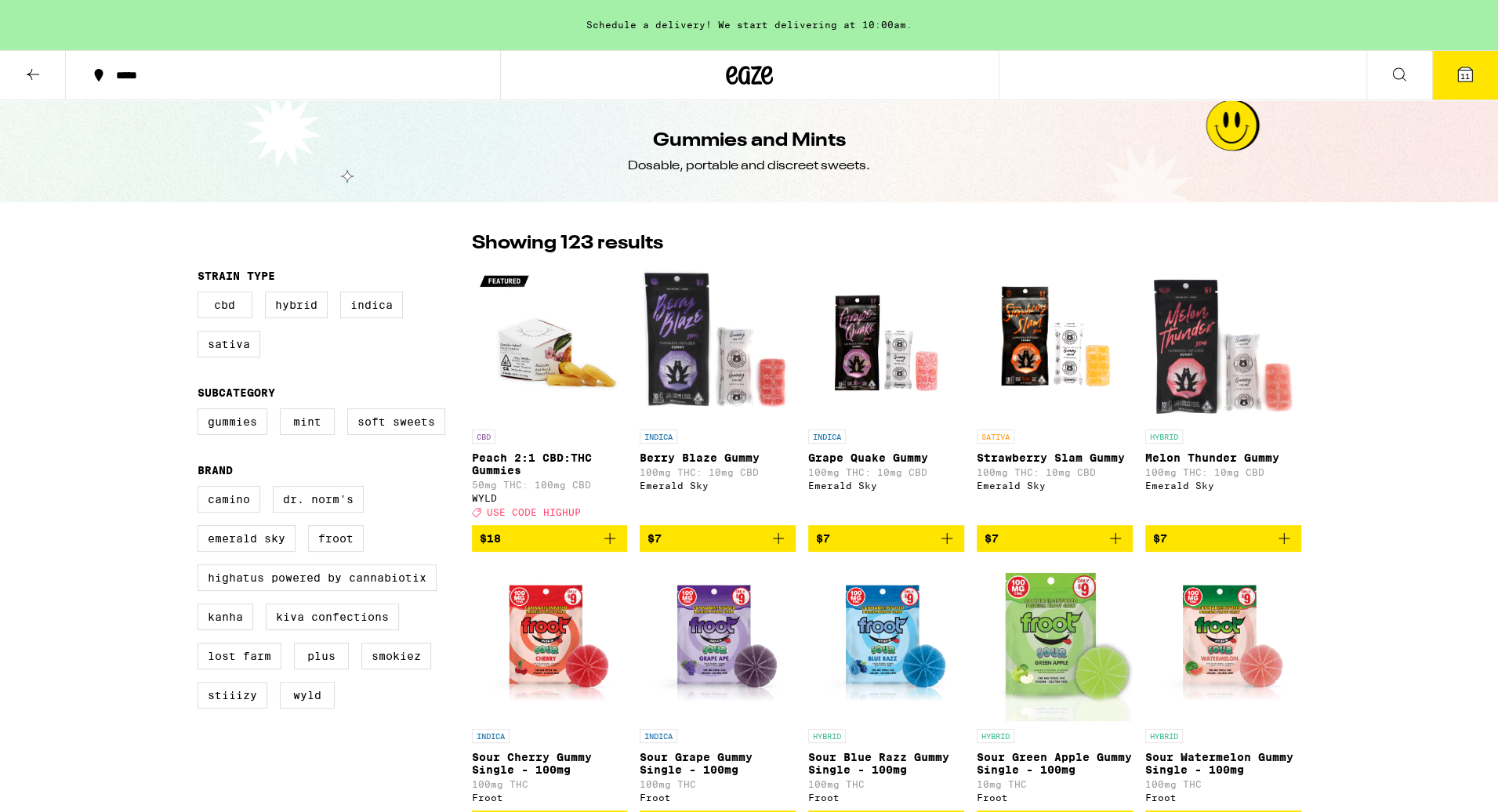 click 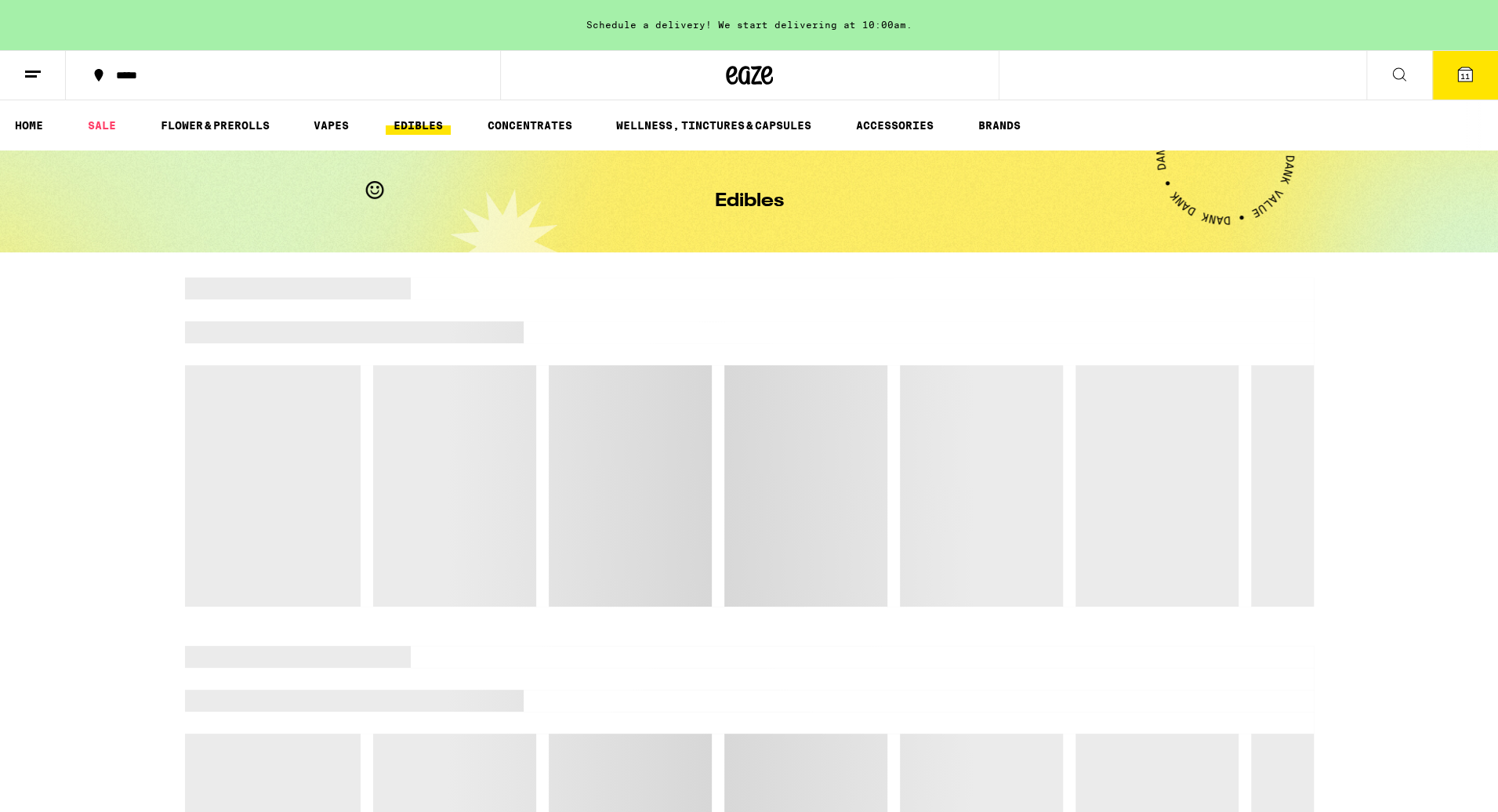 scroll, scrollTop: 0, scrollLeft: 0, axis: both 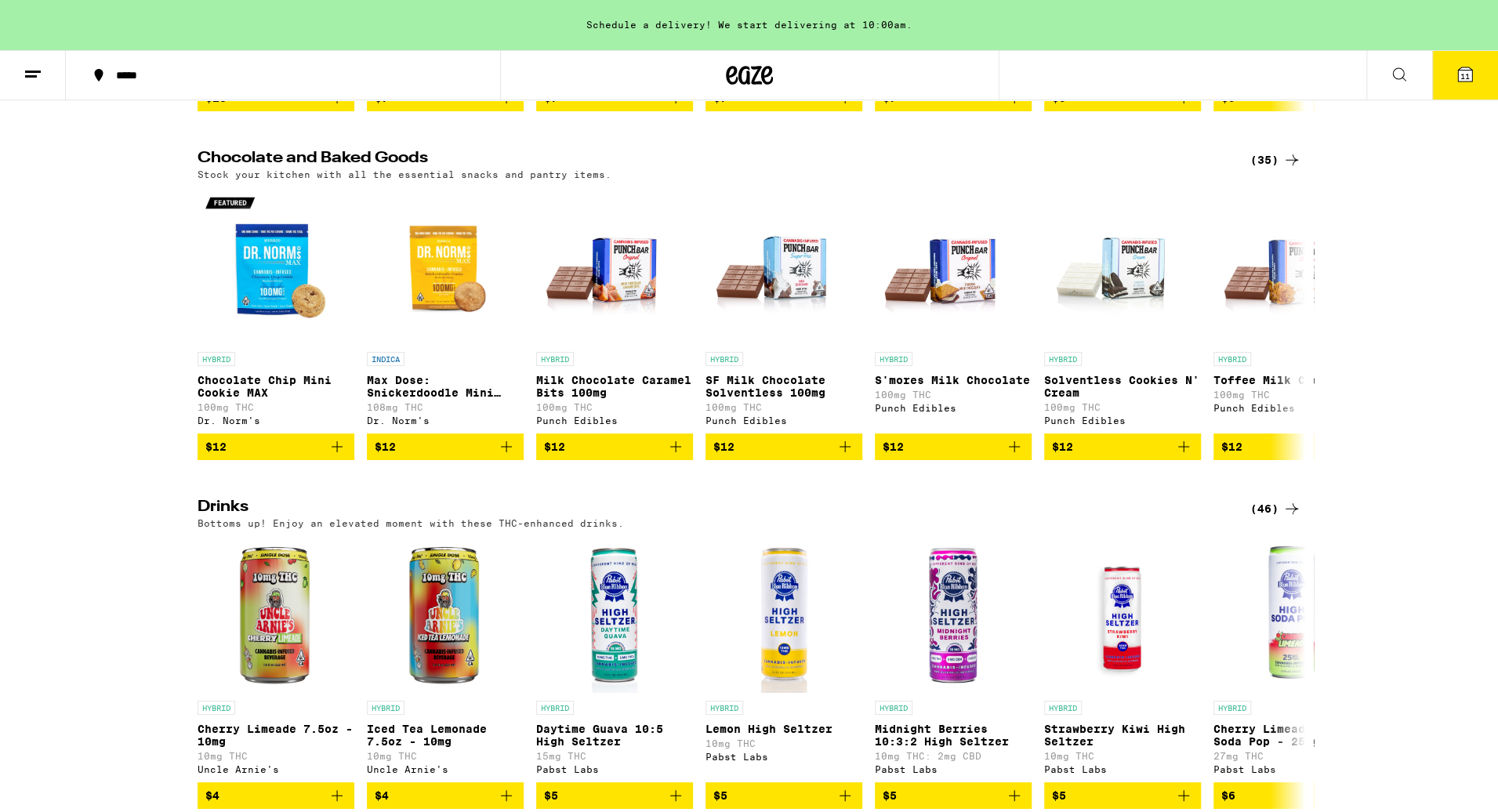 click 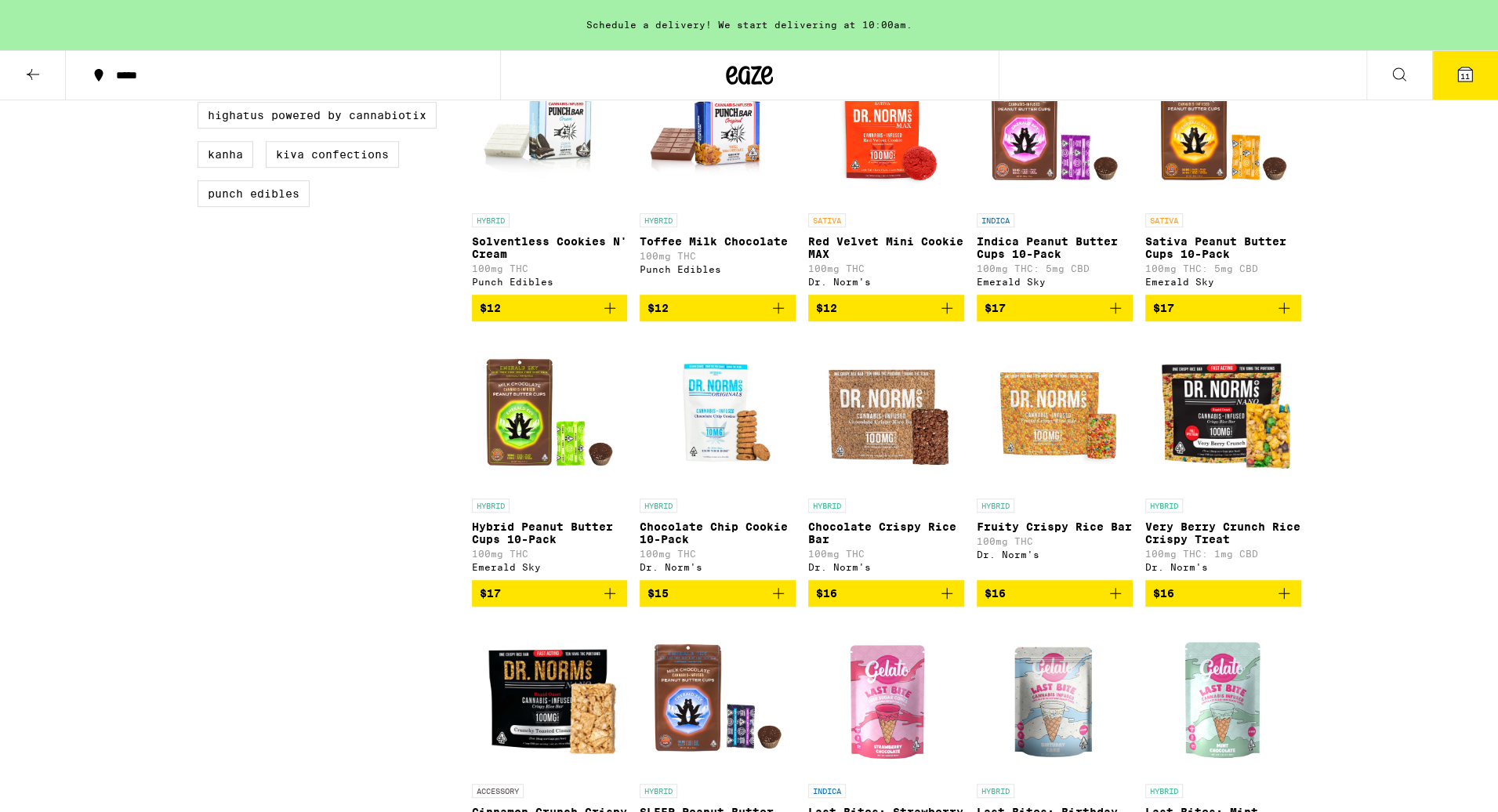 scroll, scrollTop: 486, scrollLeft: 0, axis: vertical 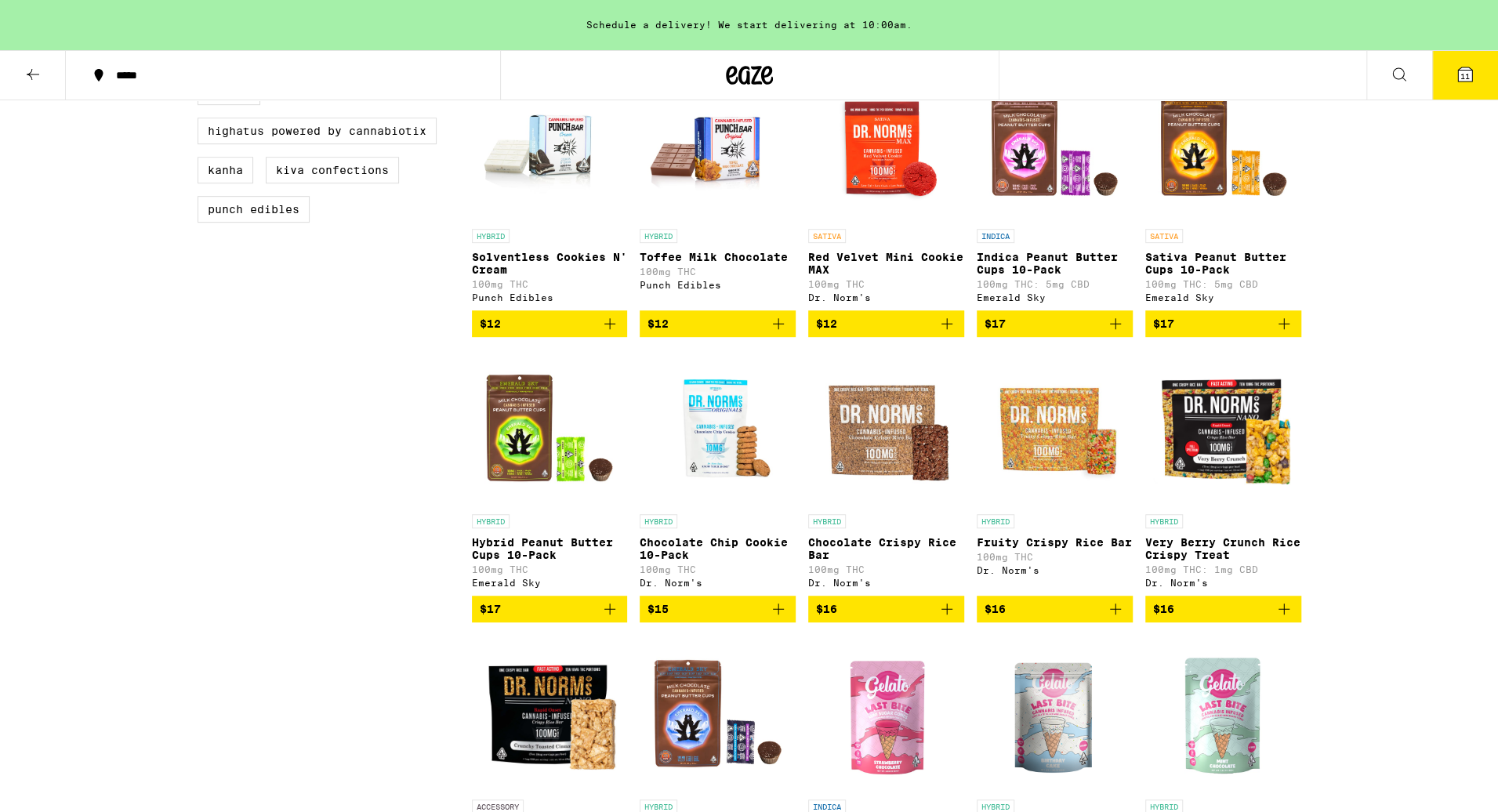 click at bounding box center [1054, 428] 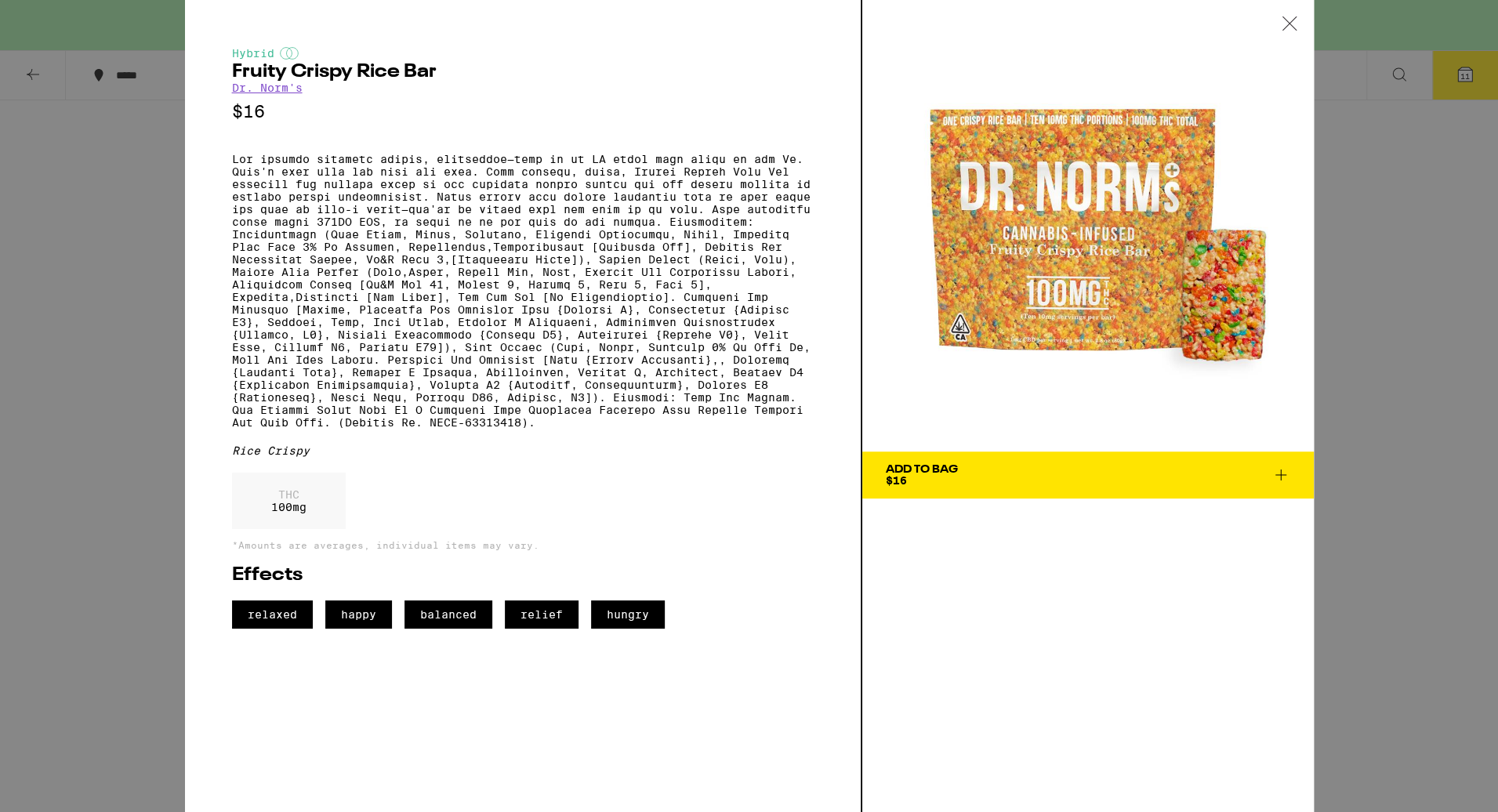 click on "Add To Bag $16" at bounding box center [1088, 475] 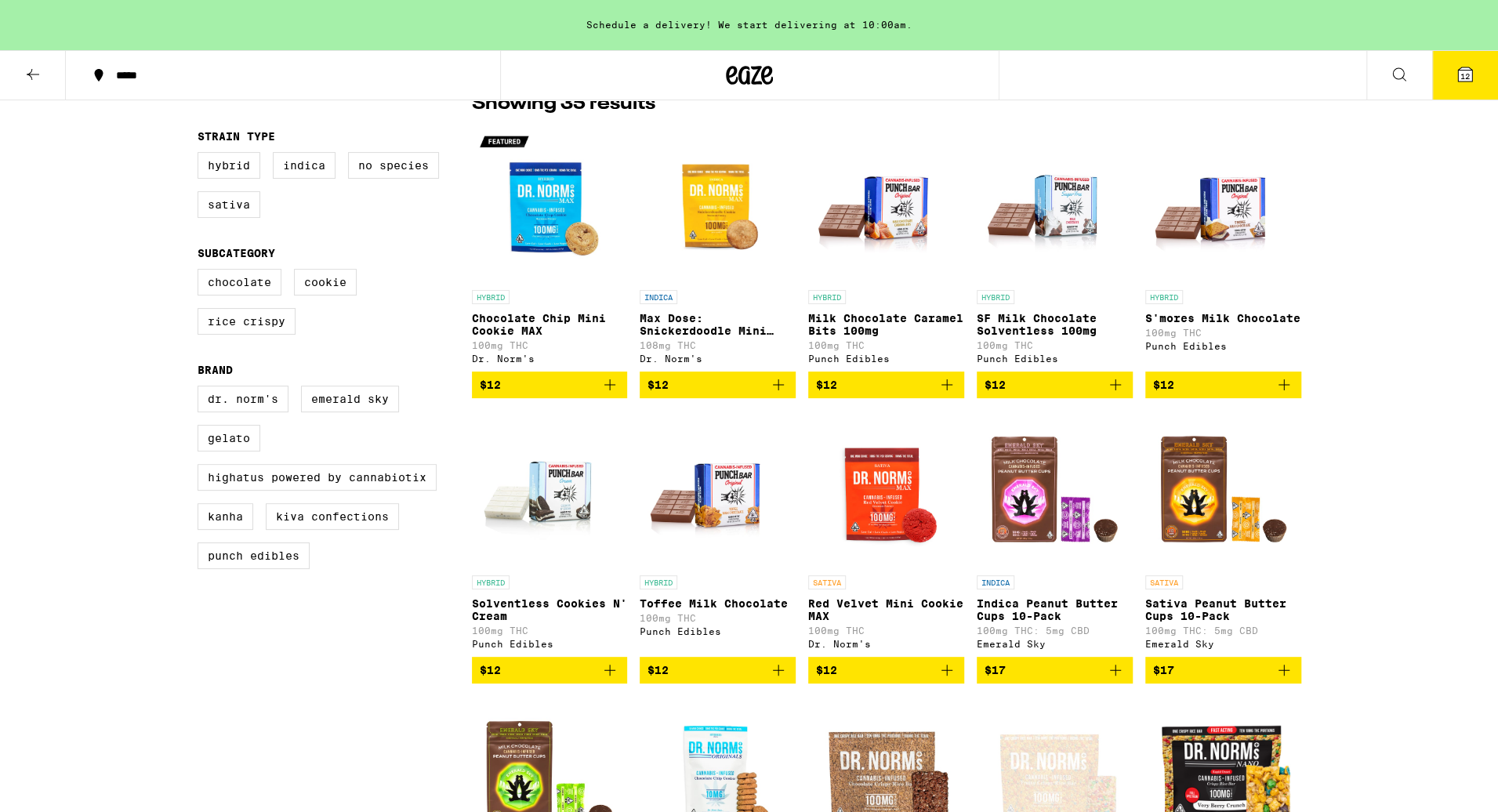 scroll, scrollTop: 0, scrollLeft: 0, axis: both 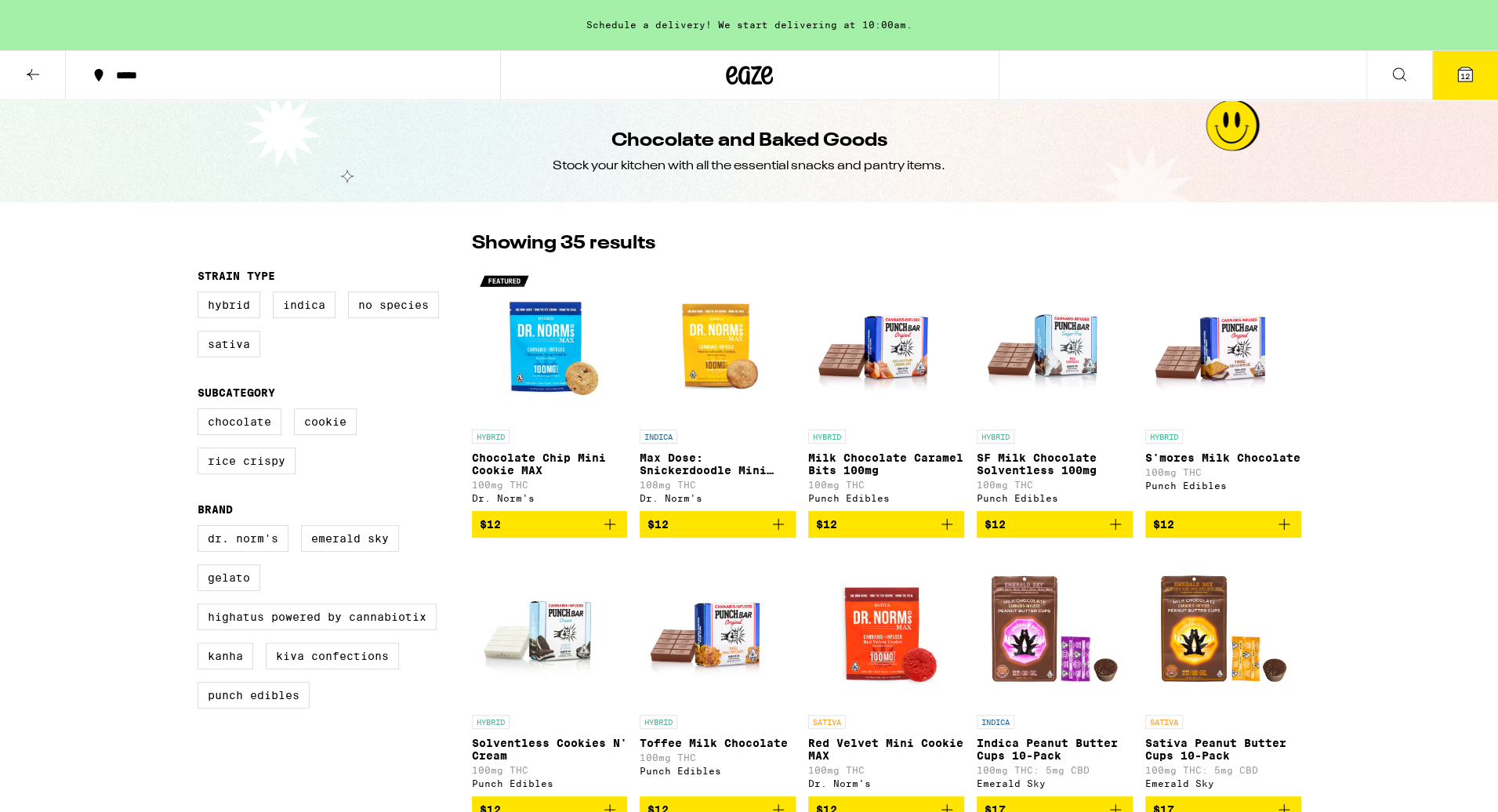 click on "12" at bounding box center (1465, 75) 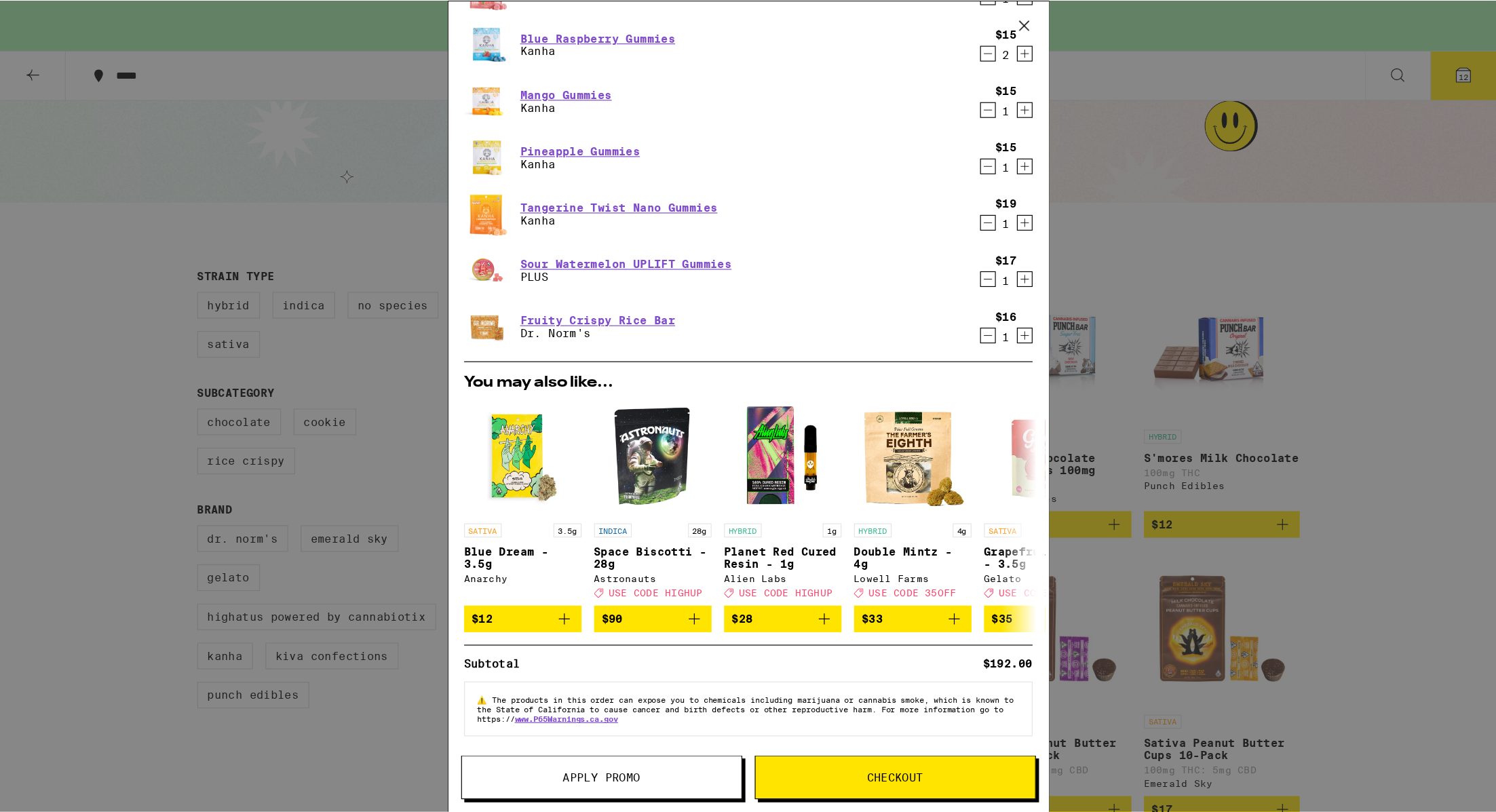 scroll, scrollTop: 0, scrollLeft: 0, axis: both 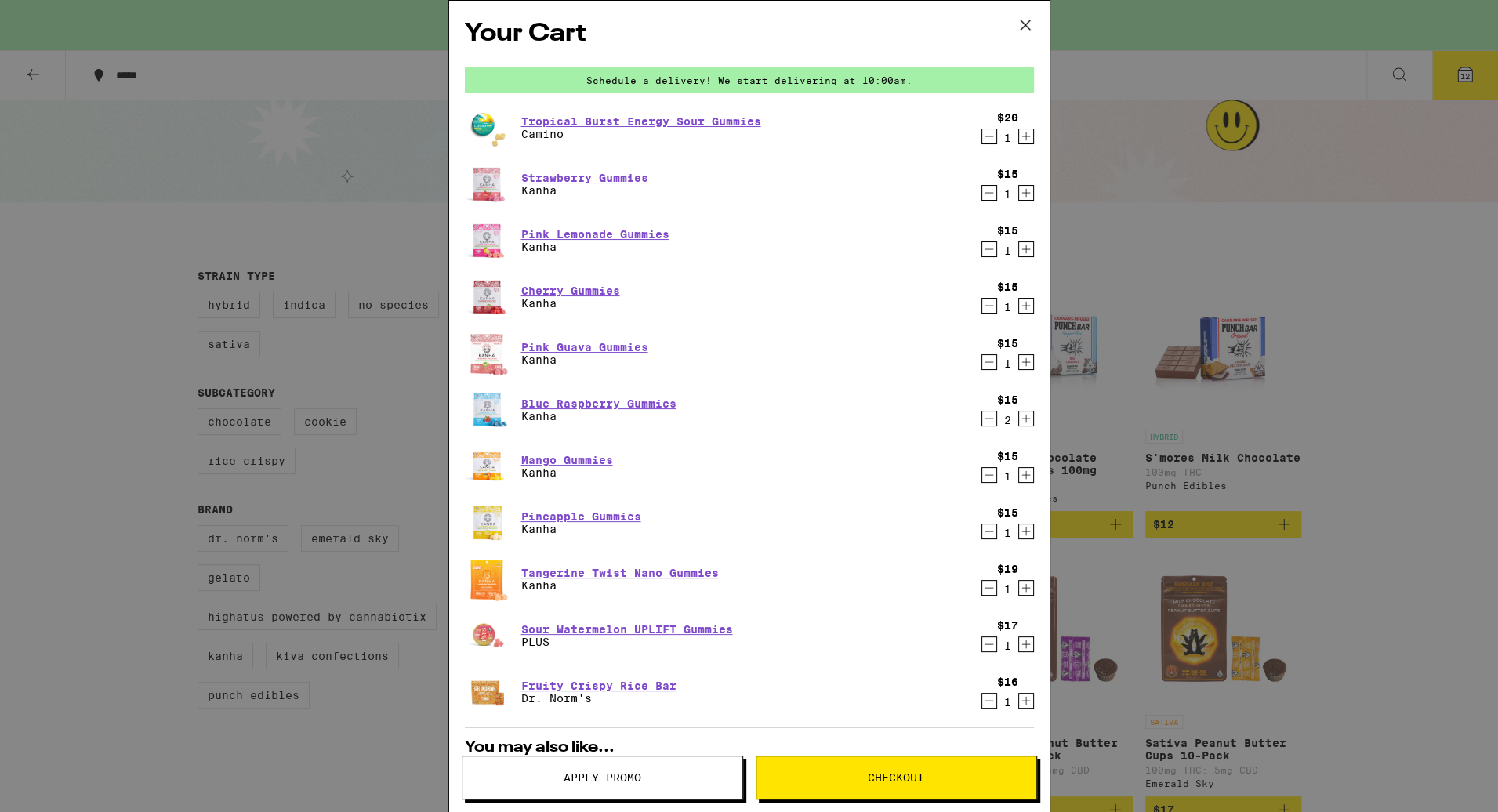 type 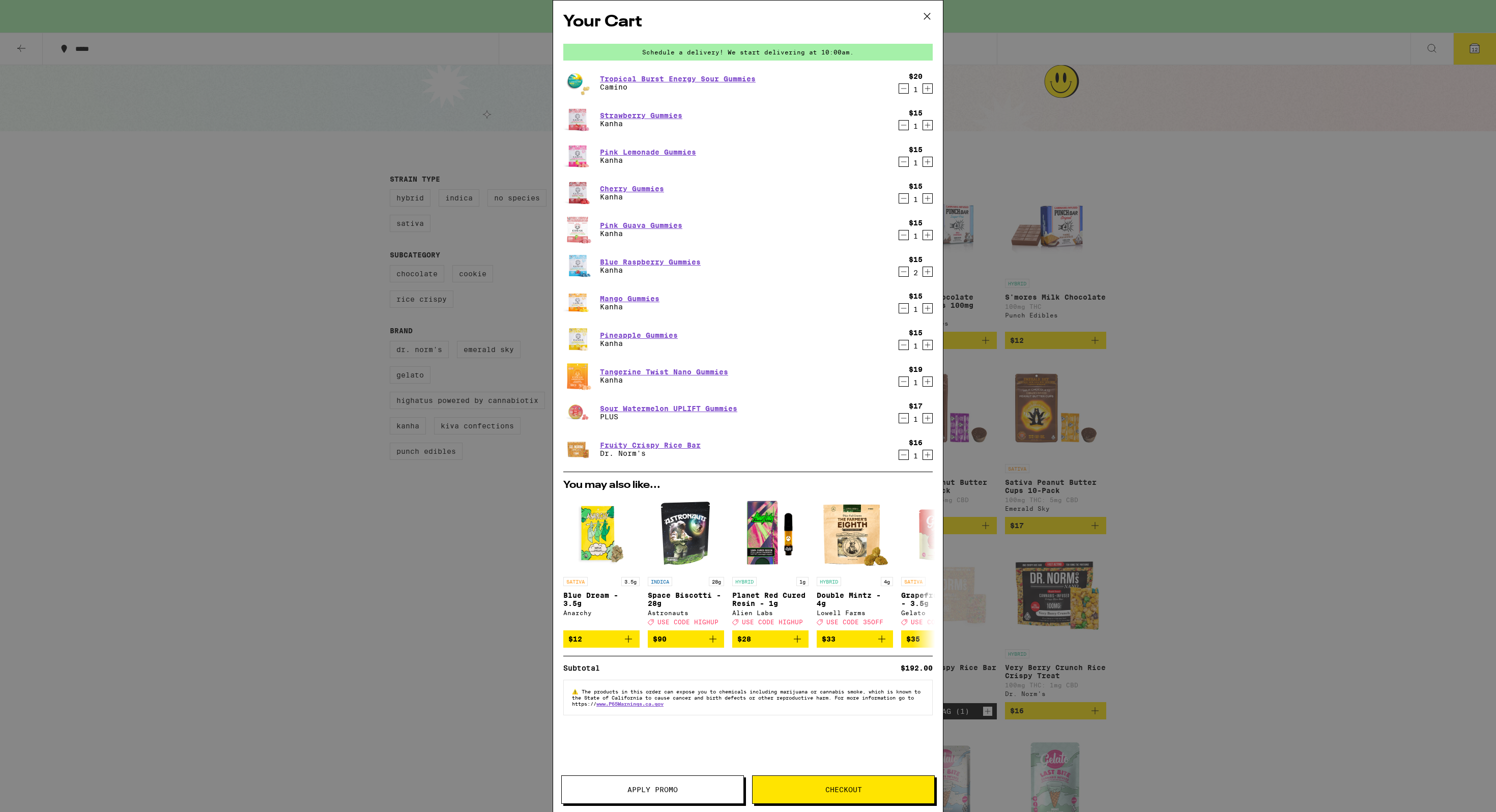 scroll, scrollTop: 0, scrollLeft: 0, axis: both 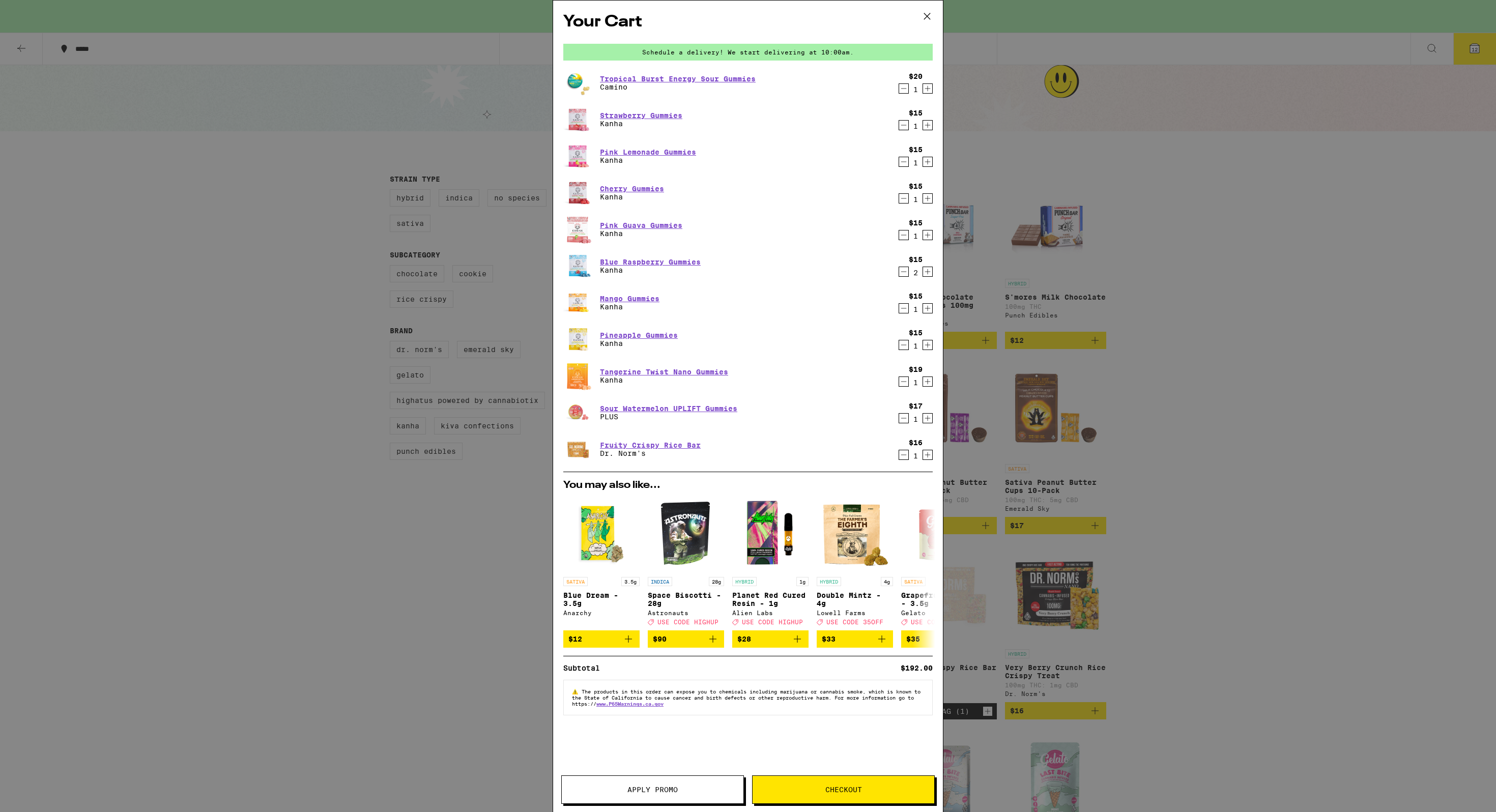 click 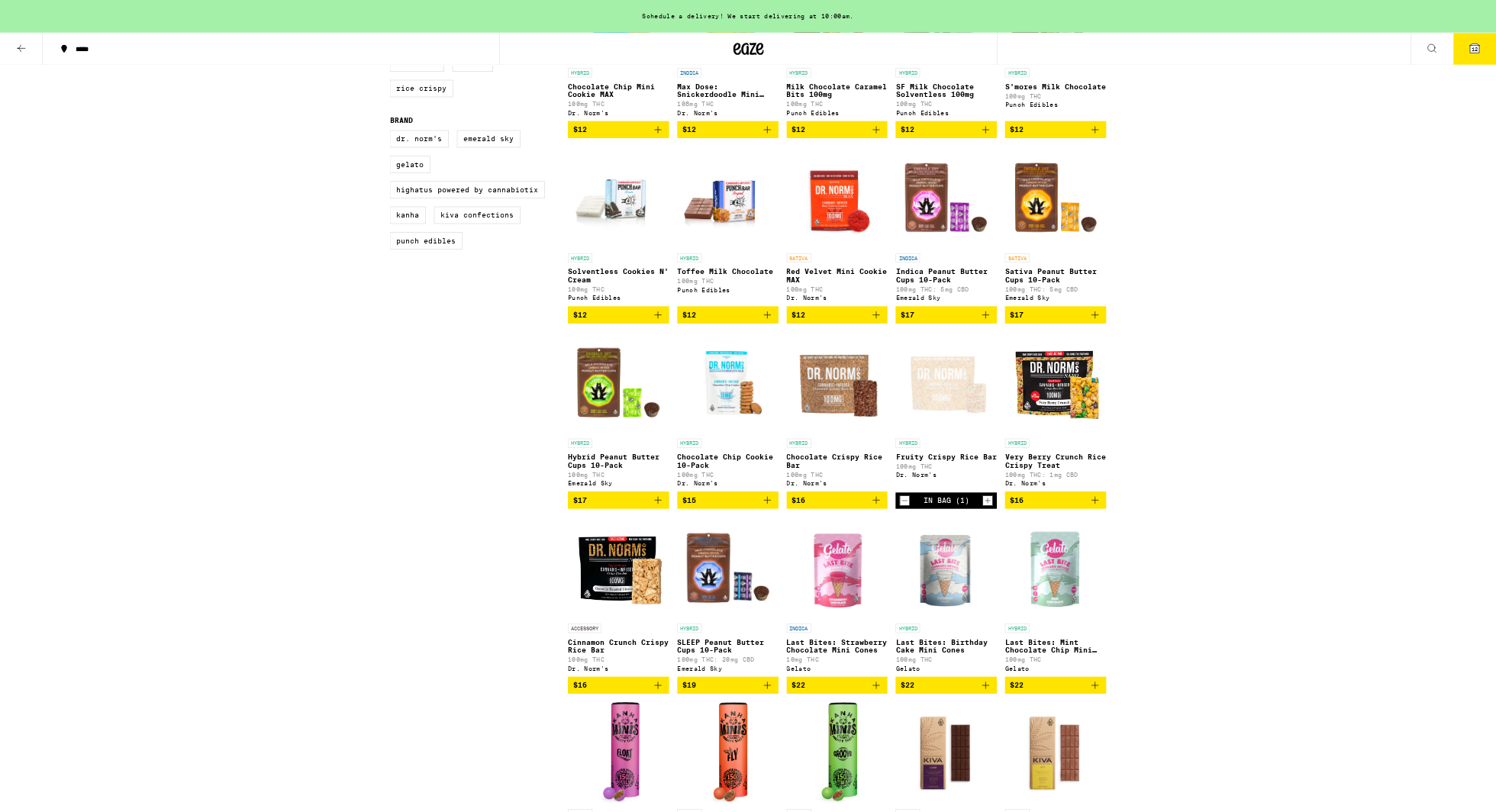 scroll, scrollTop: 0, scrollLeft: 0, axis: both 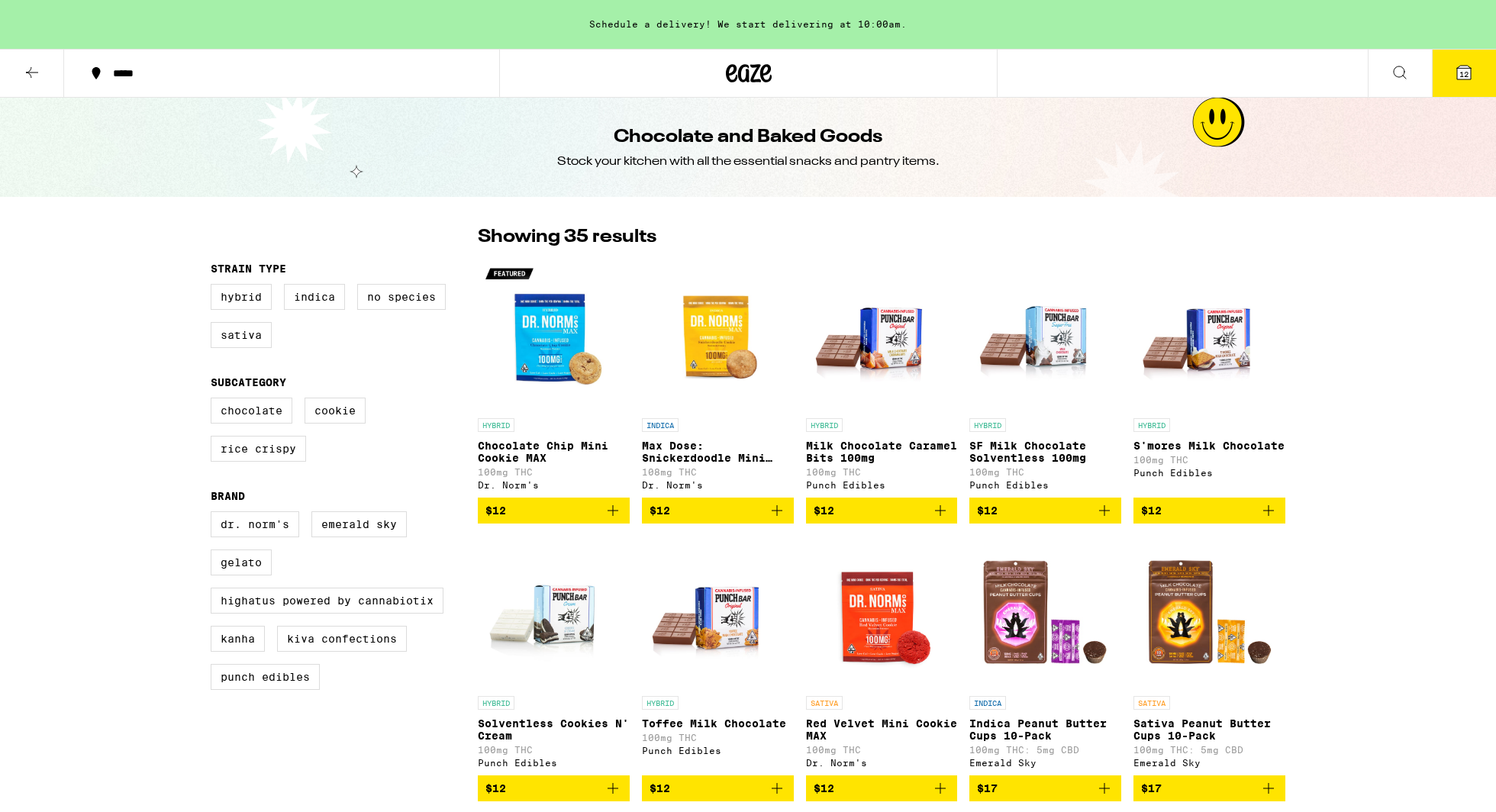 click 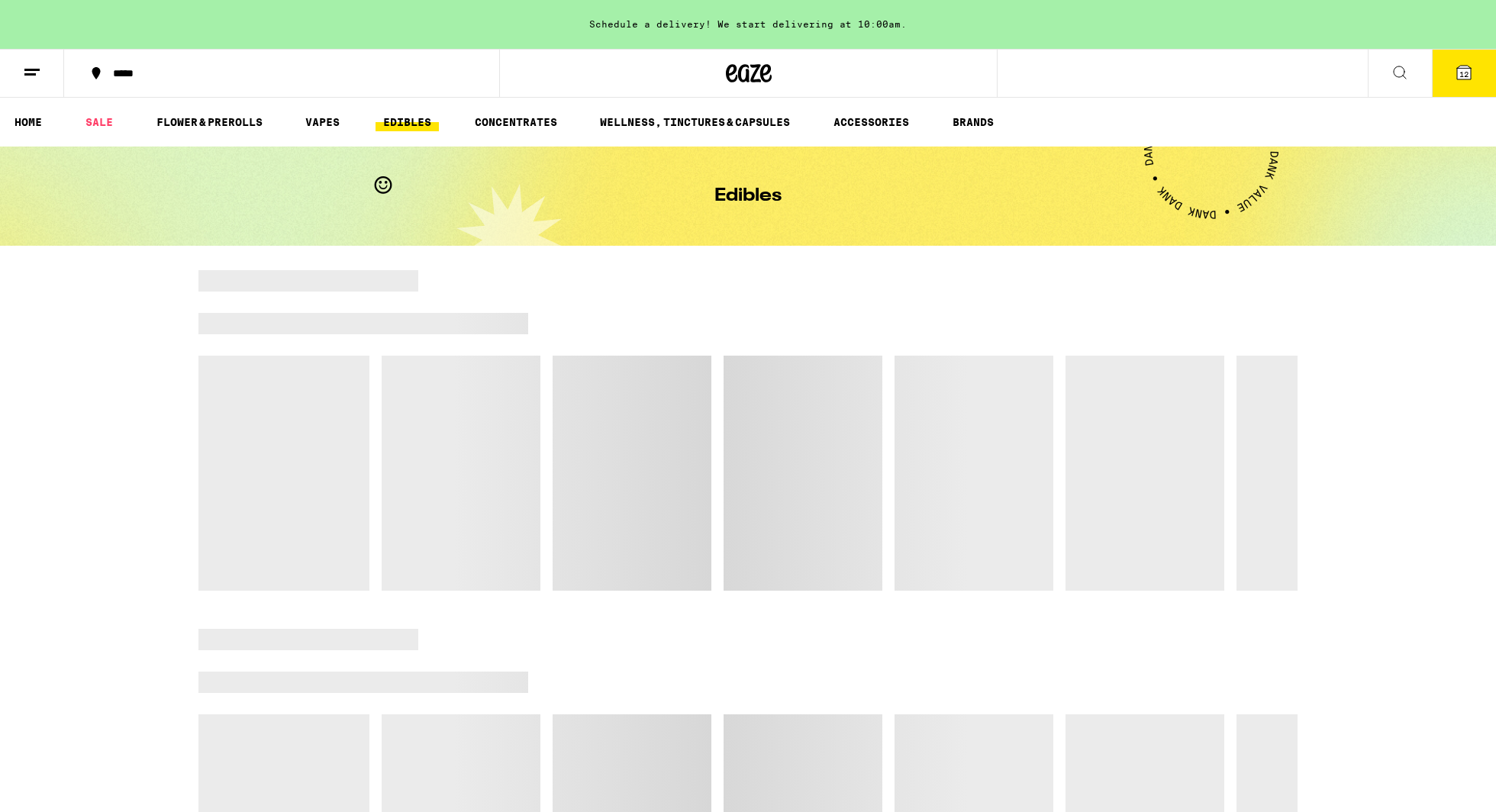 scroll, scrollTop: 0, scrollLeft: 0, axis: both 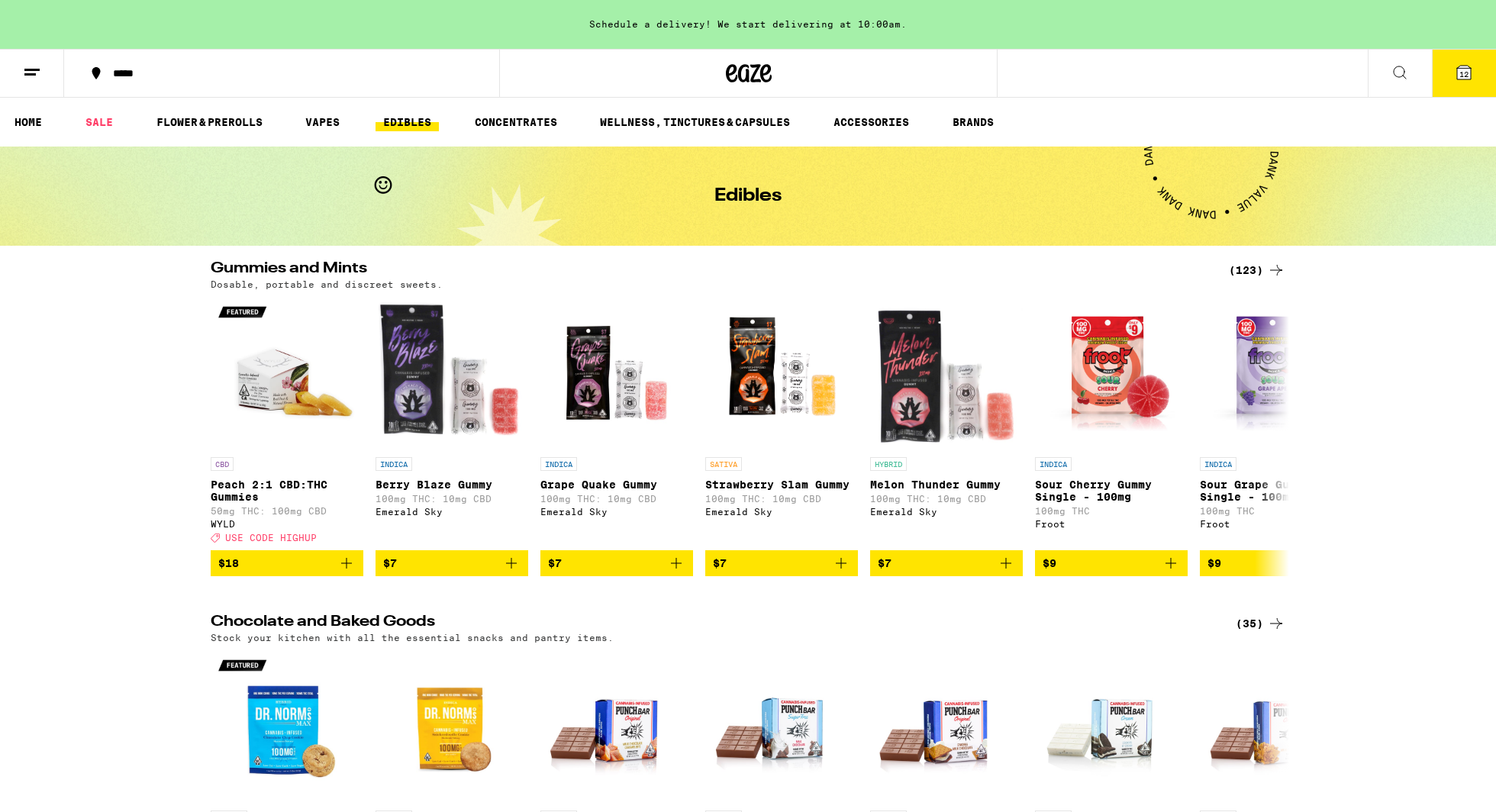 click on "(123)" at bounding box center [1257, 270] 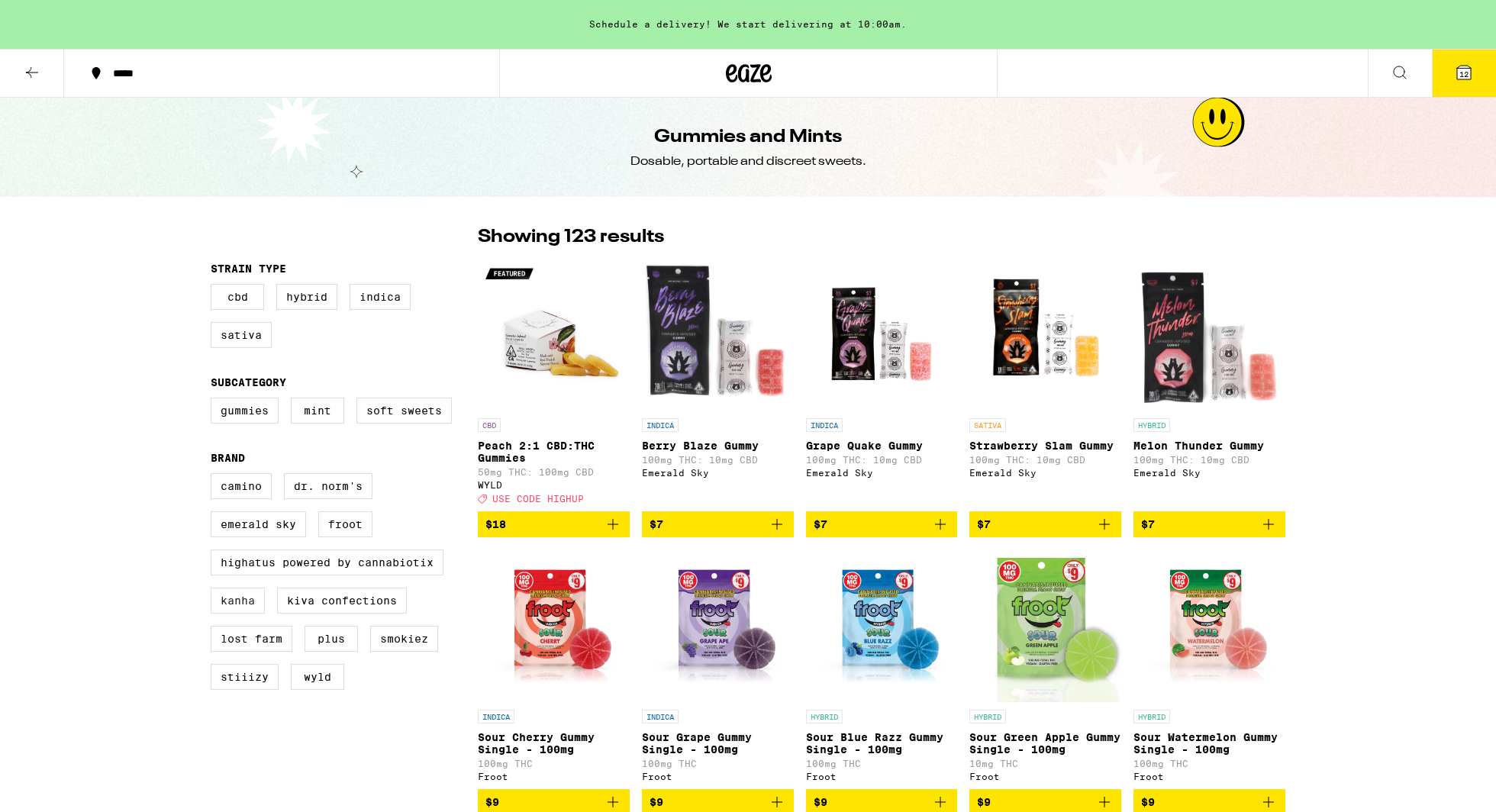 click on "Kanha" at bounding box center (237, 601) 